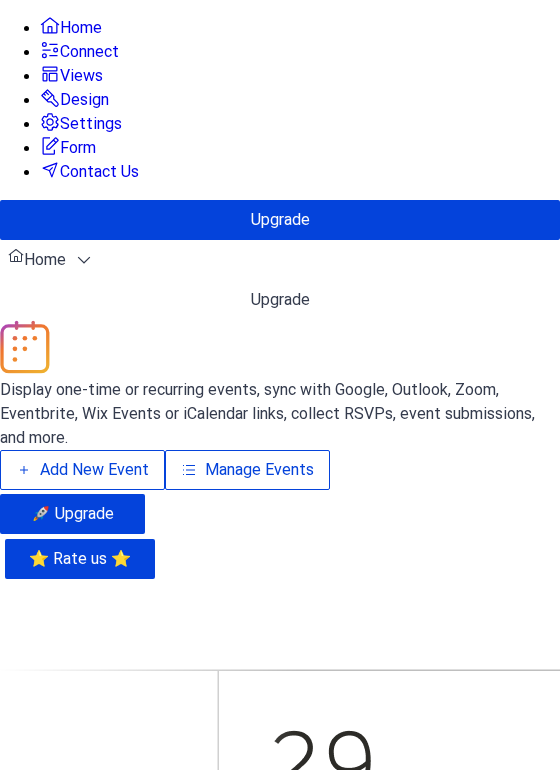 scroll, scrollTop: 0, scrollLeft: 0, axis: both 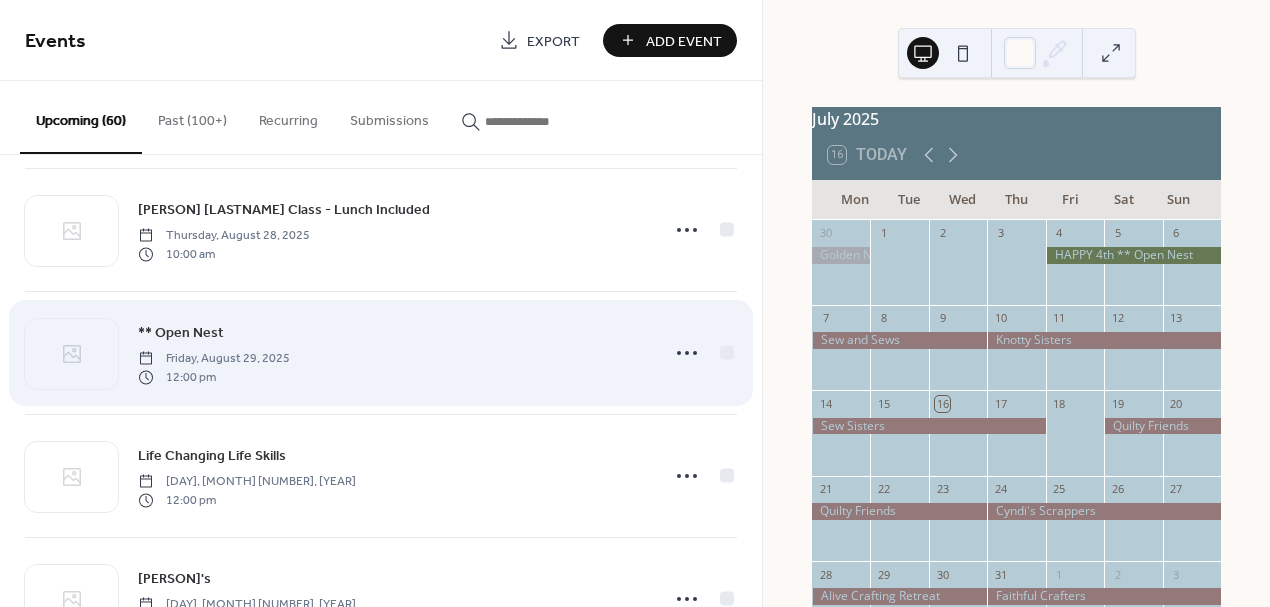 click on "** Open Nest" at bounding box center (181, 333) 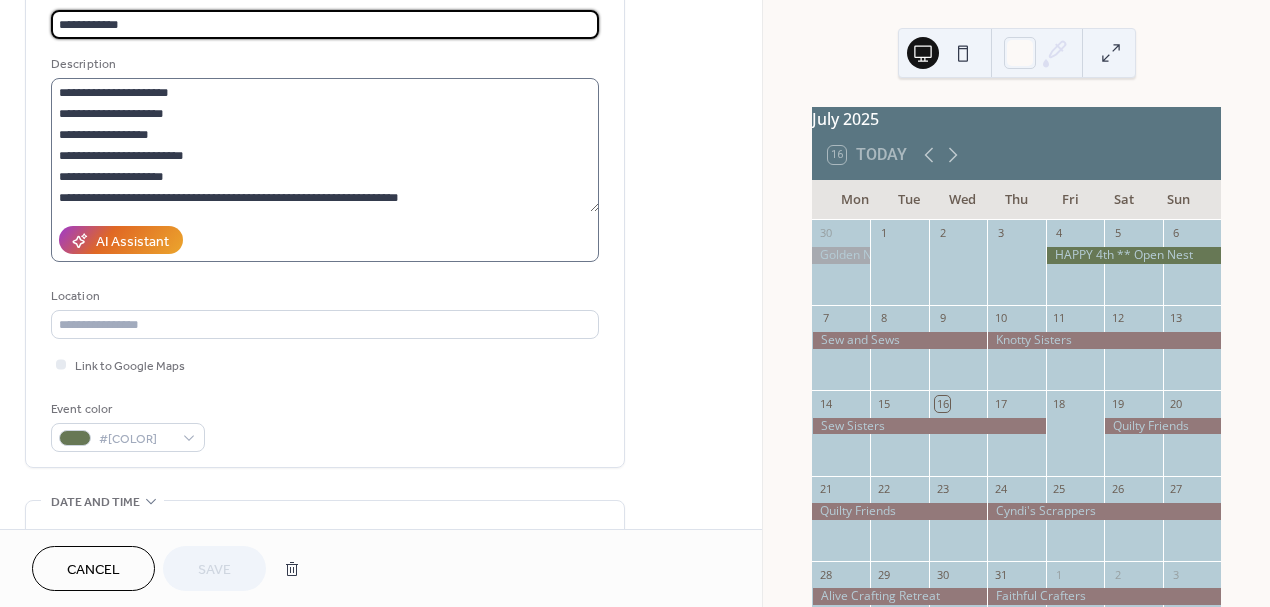 scroll, scrollTop: 130, scrollLeft: 0, axis: vertical 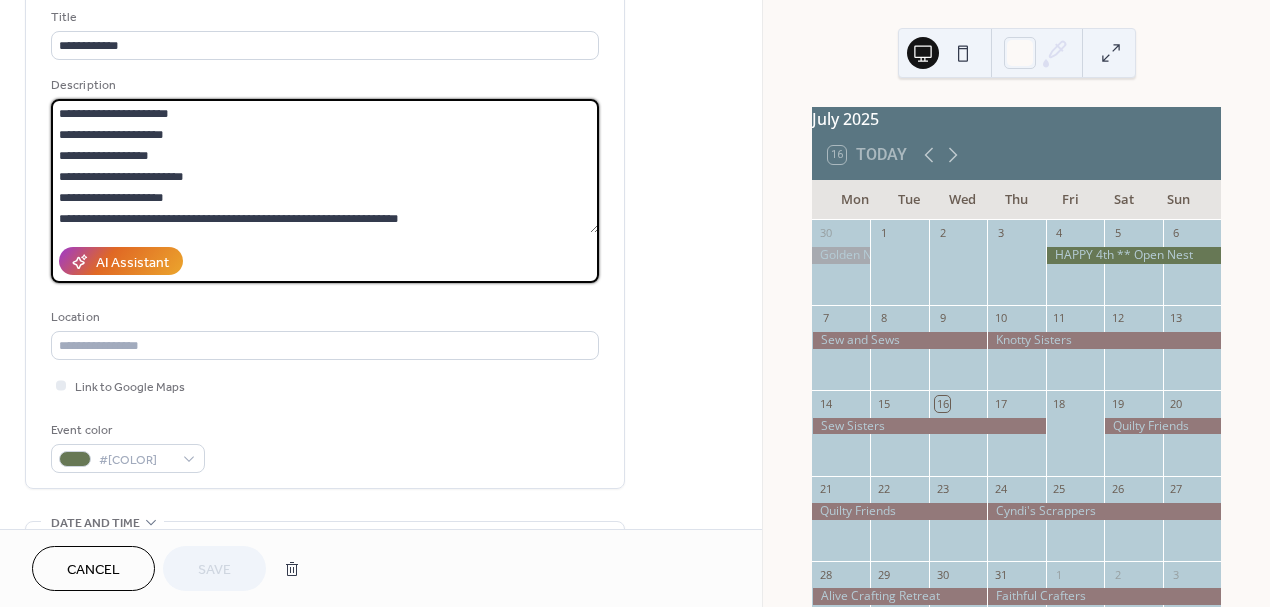 drag, startPoint x: 448, startPoint y: 222, endPoint x: 43, endPoint y: 103, distance: 422.12085 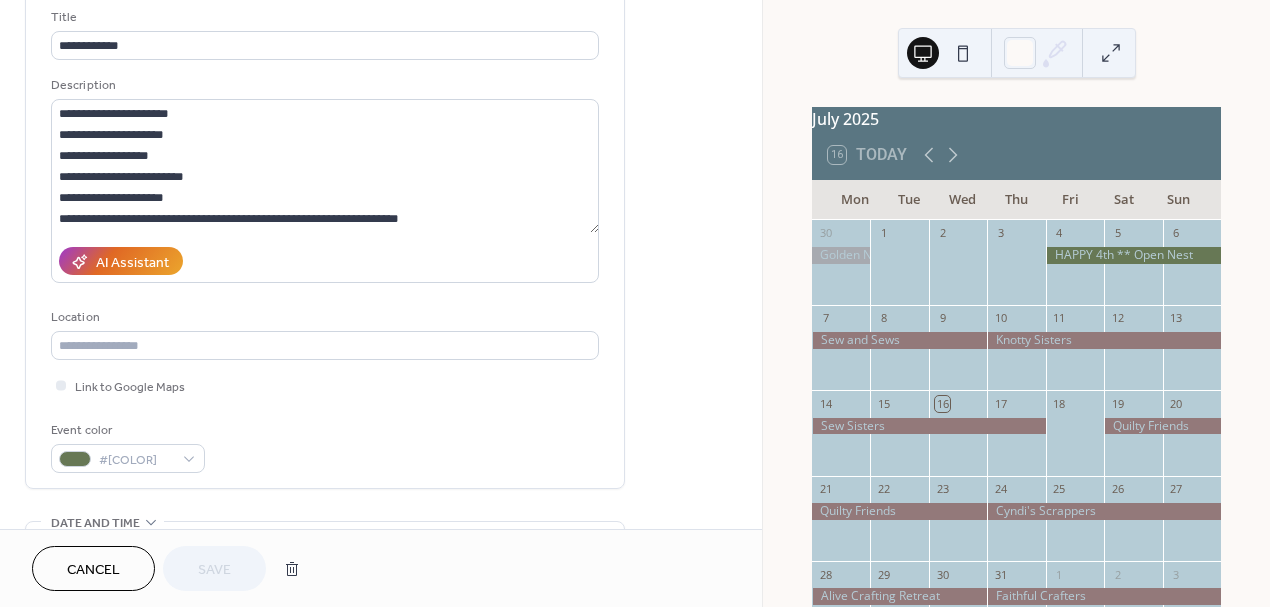 click on "Cancel" at bounding box center (93, 570) 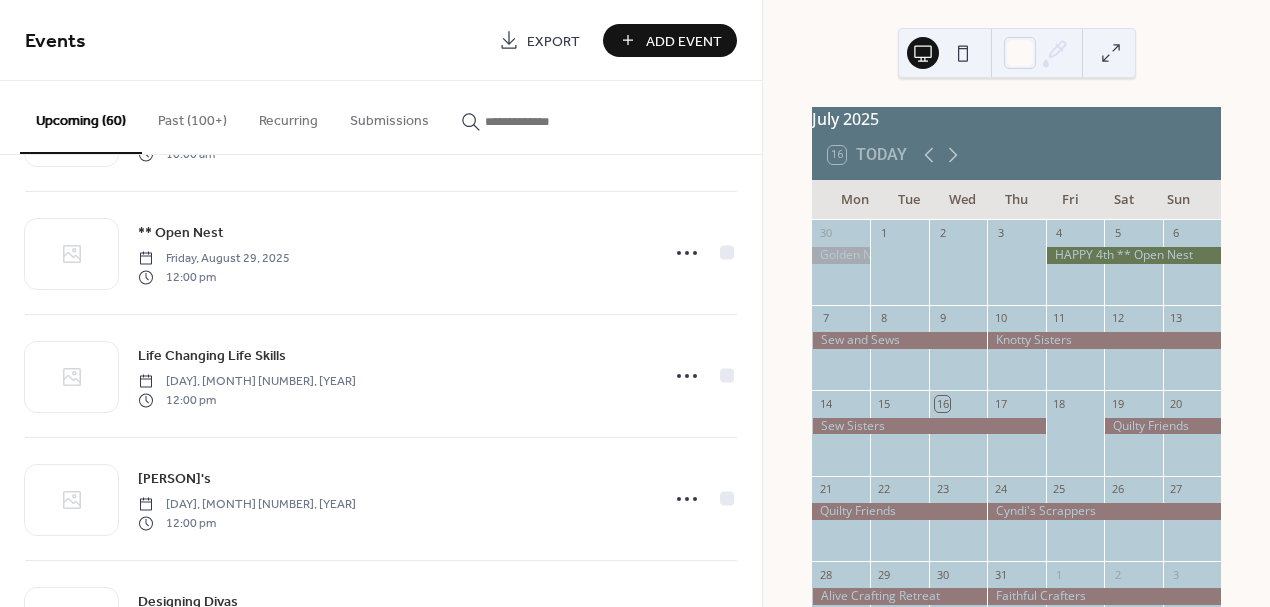 scroll, scrollTop: 1485, scrollLeft: 0, axis: vertical 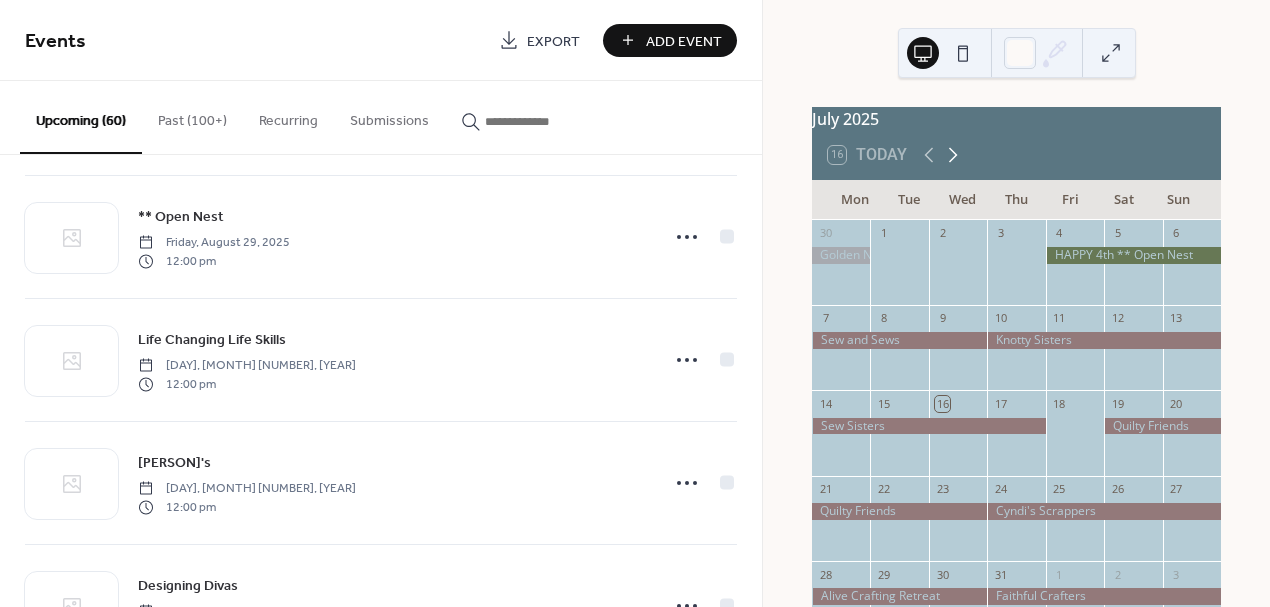 click 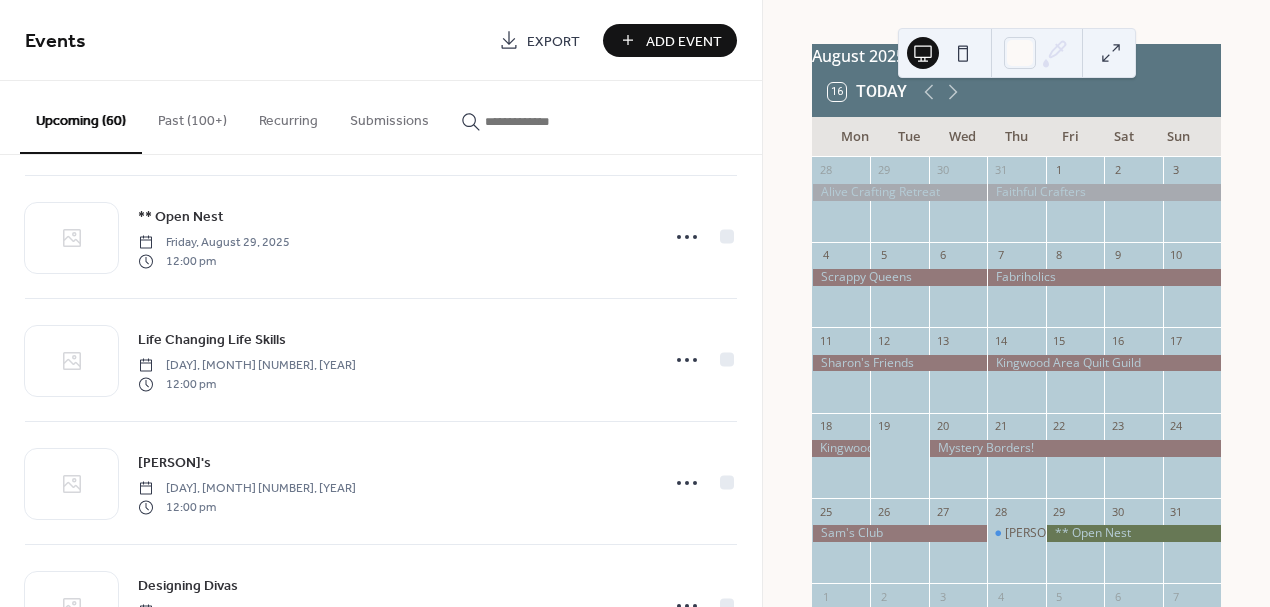 scroll, scrollTop: 0, scrollLeft: 0, axis: both 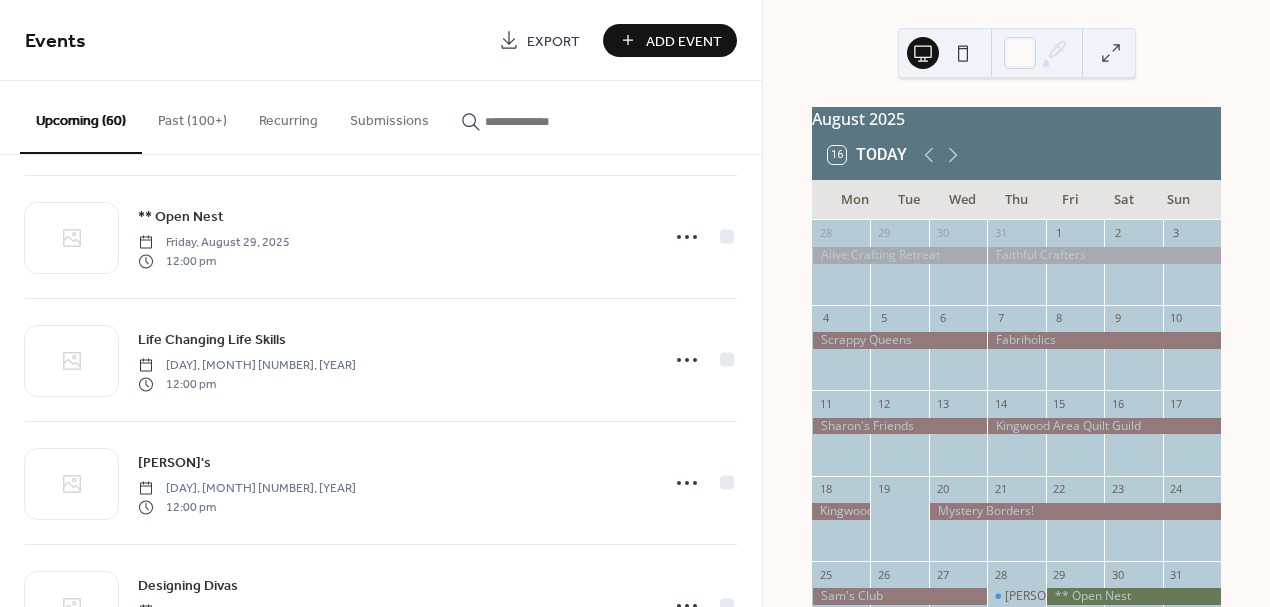 click on "Add Event" at bounding box center (684, 41) 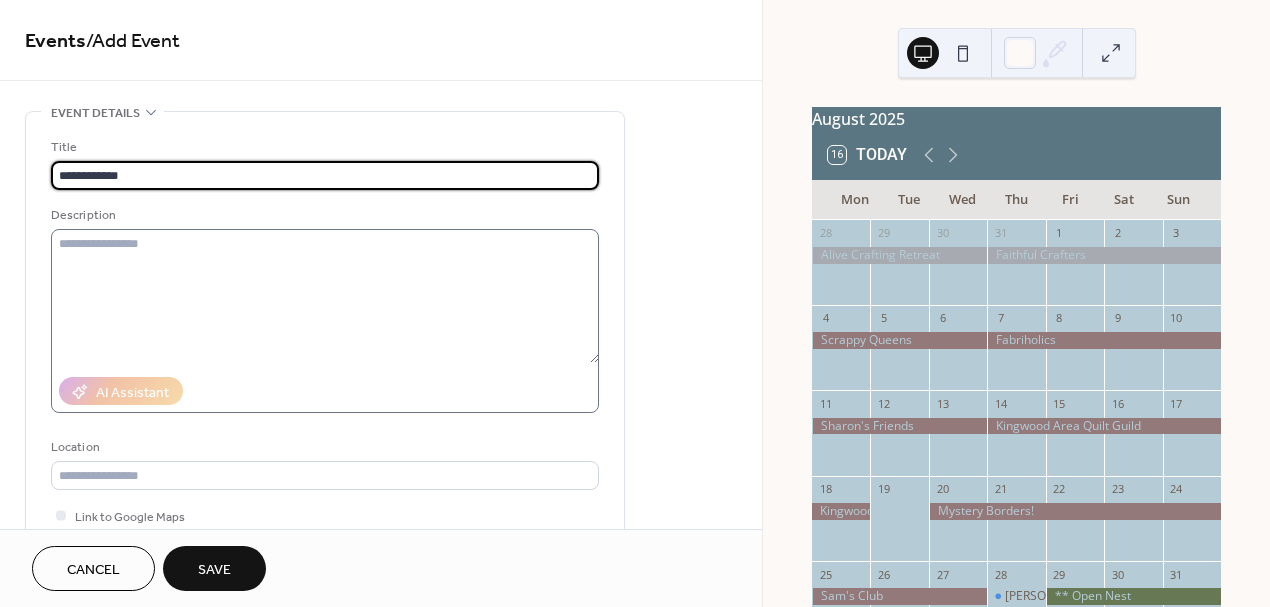 type on "**********" 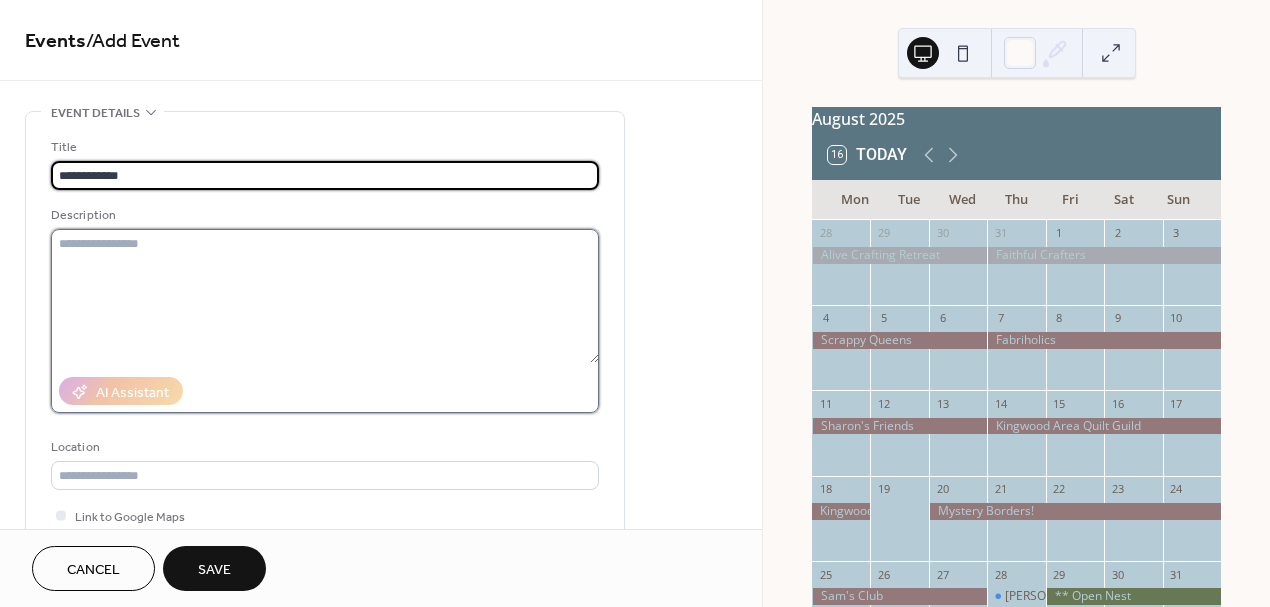 click at bounding box center (325, 296) 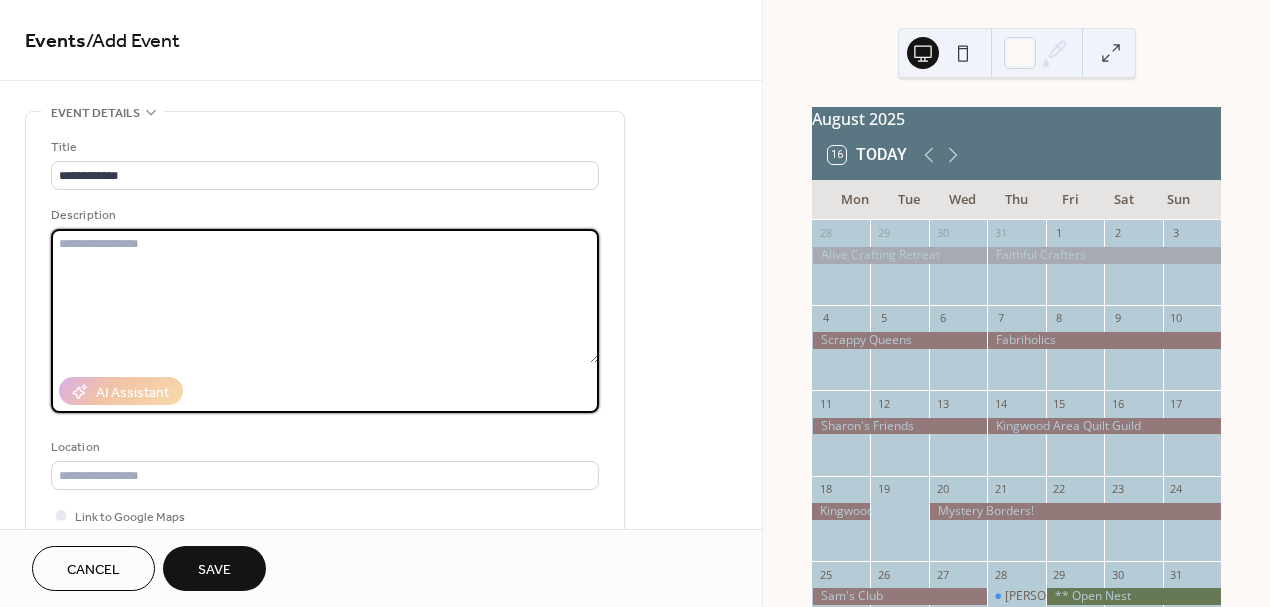 paste on "**********" 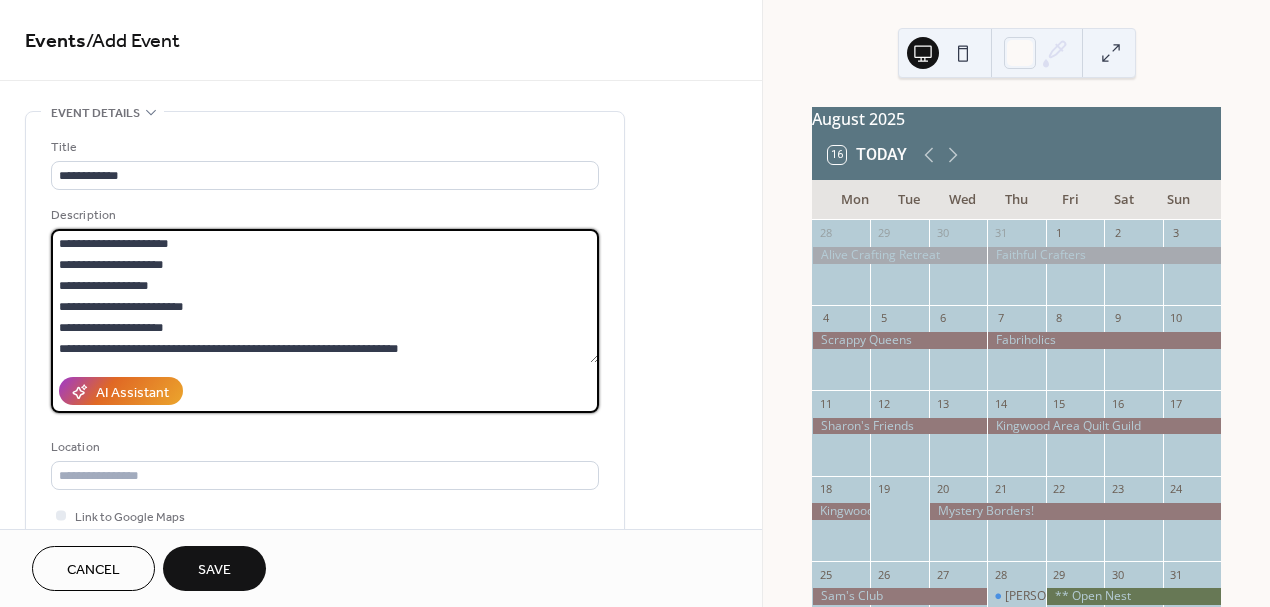 drag, startPoint x: 210, startPoint y: 241, endPoint x: 147, endPoint y: 233, distance: 63.505905 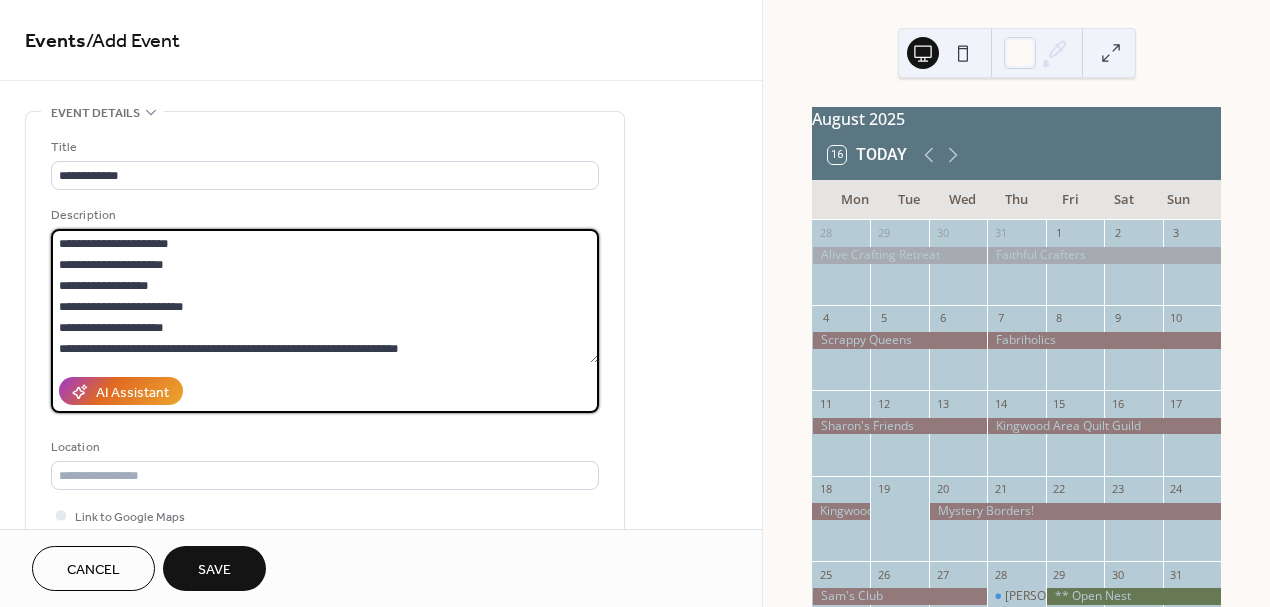 click on "**********" at bounding box center [325, 296] 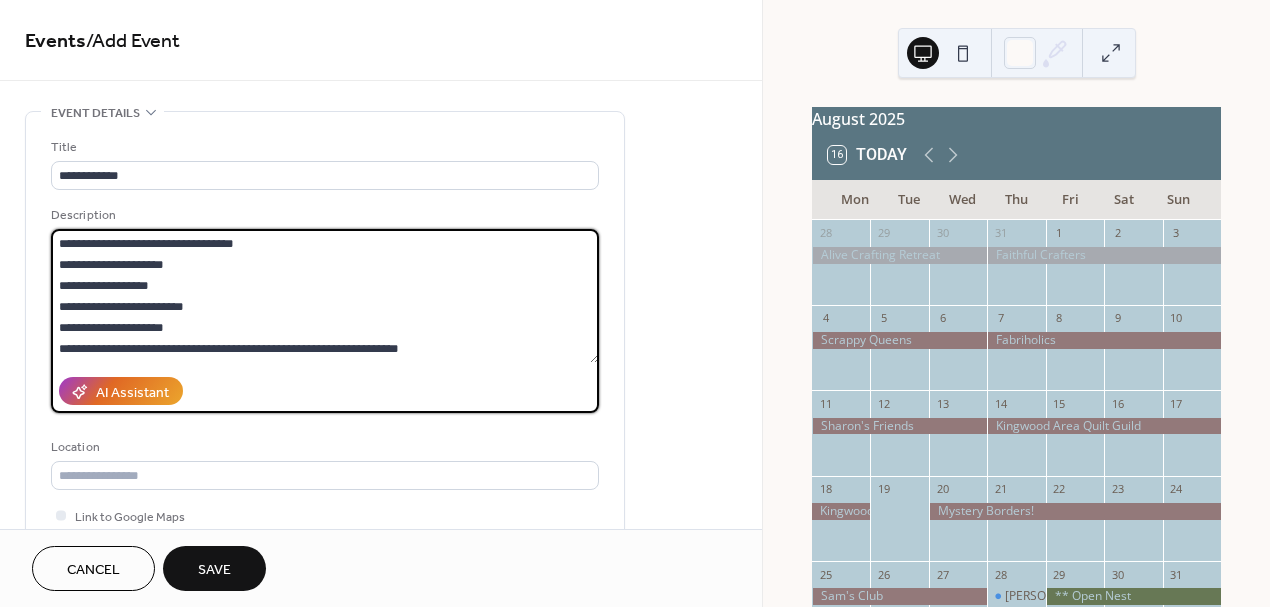 drag, startPoint x: 246, startPoint y: 242, endPoint x: 146, endPoint y: 234, distance: 100.31949 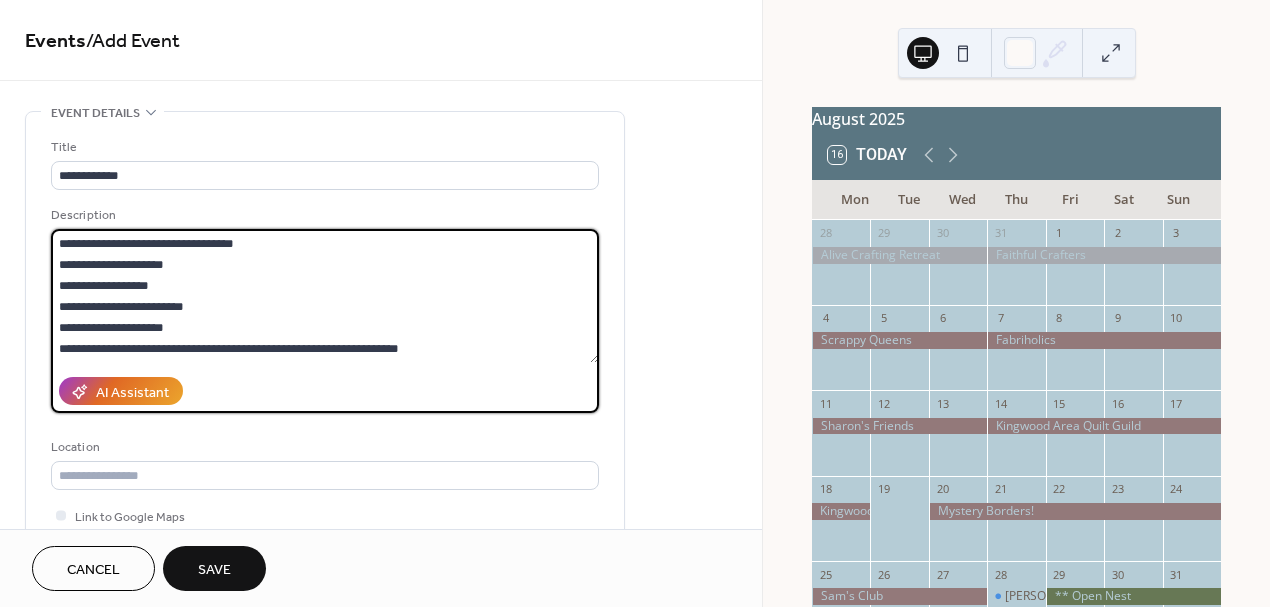 click on "**********" at bounding box center [325, 296] 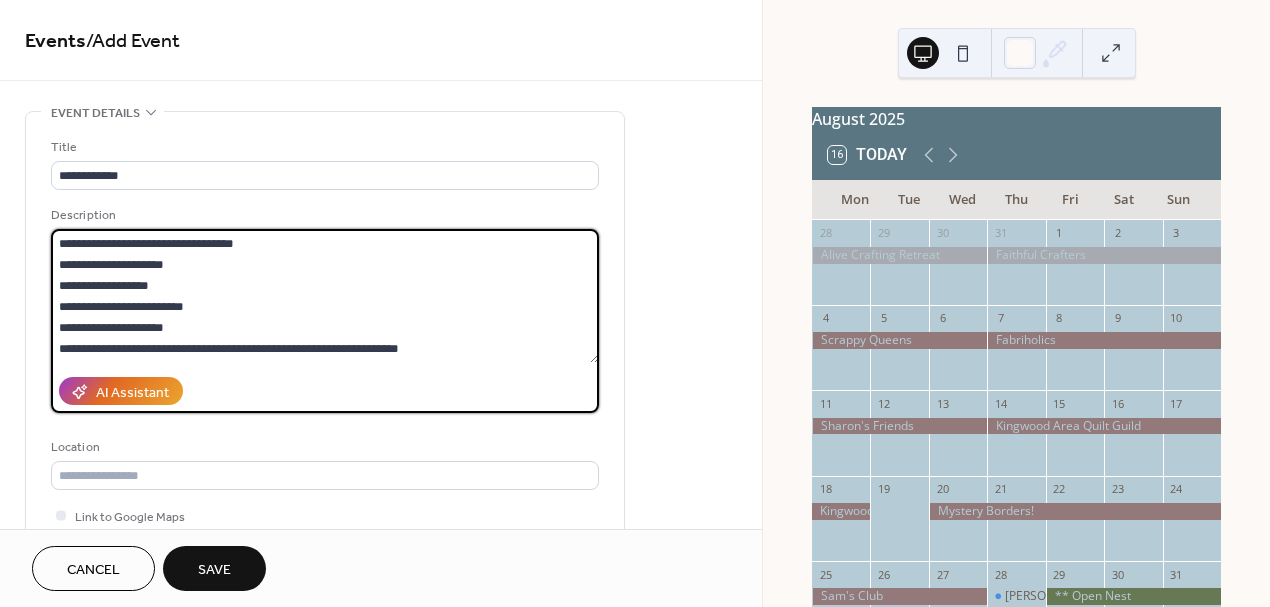 drag, startPoint x: 198, startPoint y: 268, endPoint x: 142, endPoint y: 261, distance: 56.435802 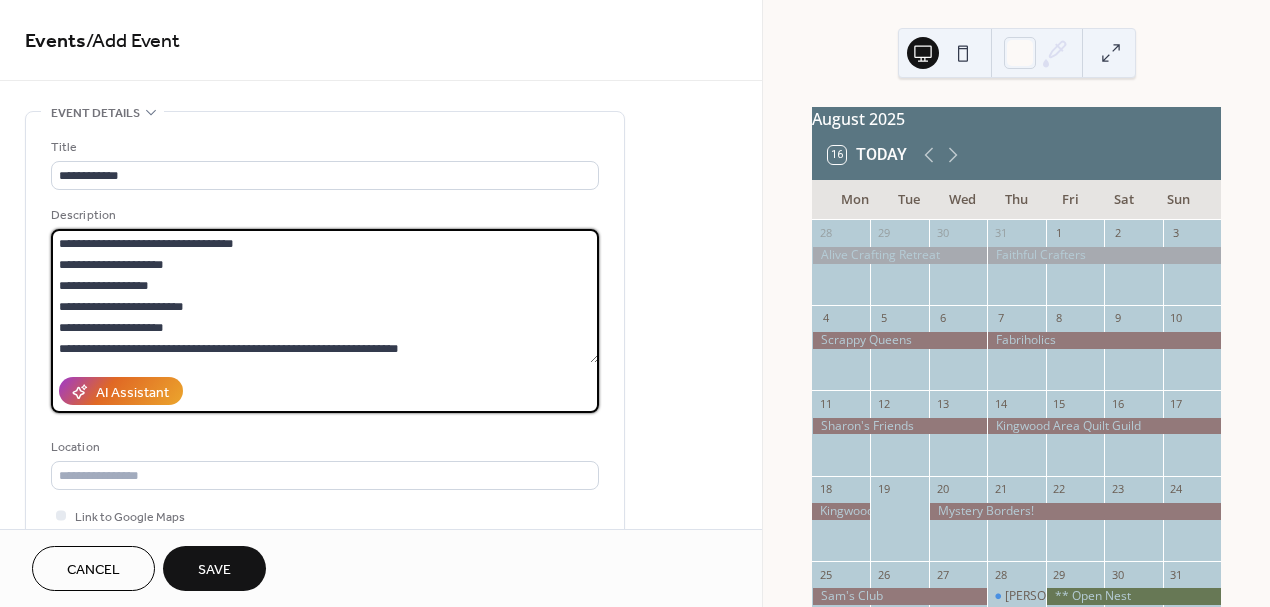 click on "**********" at bounding box center [325, 296] 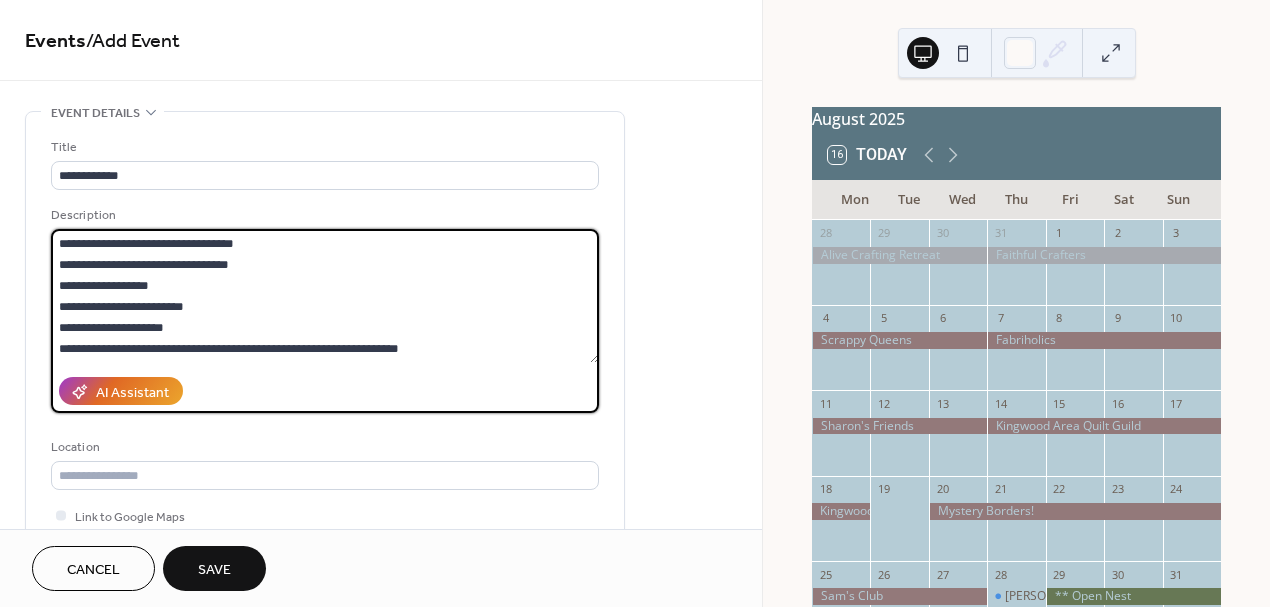 drag, startPoint x: 193, startPoint y: 284, endPoint x: 146, endPoint y: 271, distance: 48.76474 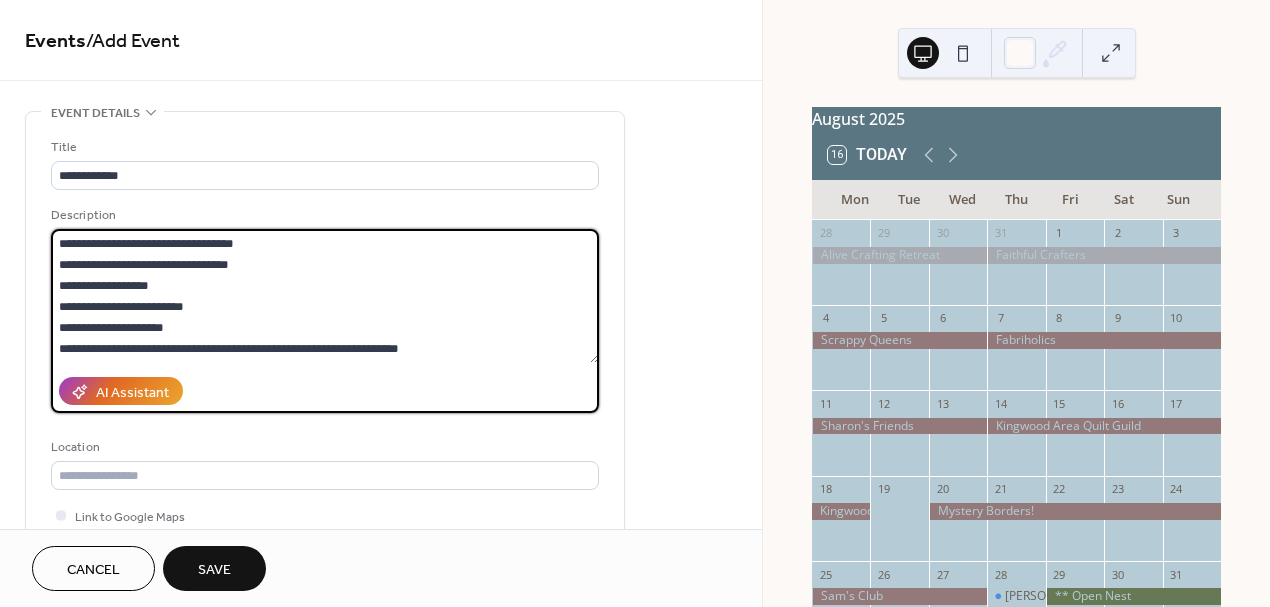 click on "**********" at bounding box center [325, 296] 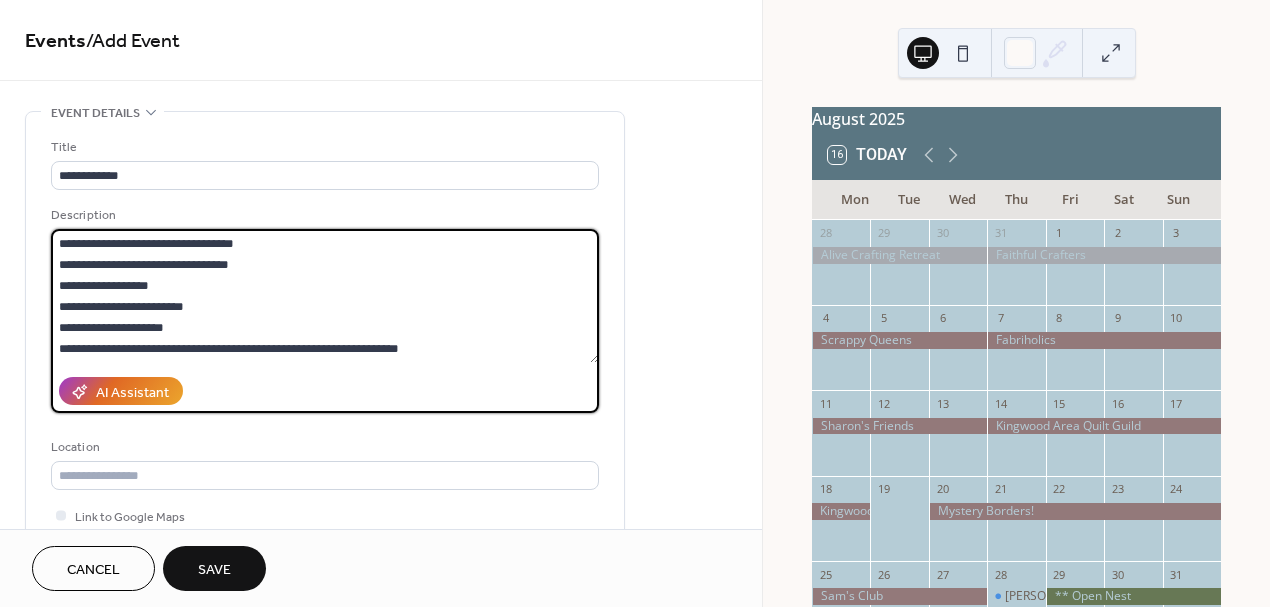 drag, startPoint x: 231, startPoint y: 306, endPoint x: 168, endPoint y: 298, distance: 63.505905 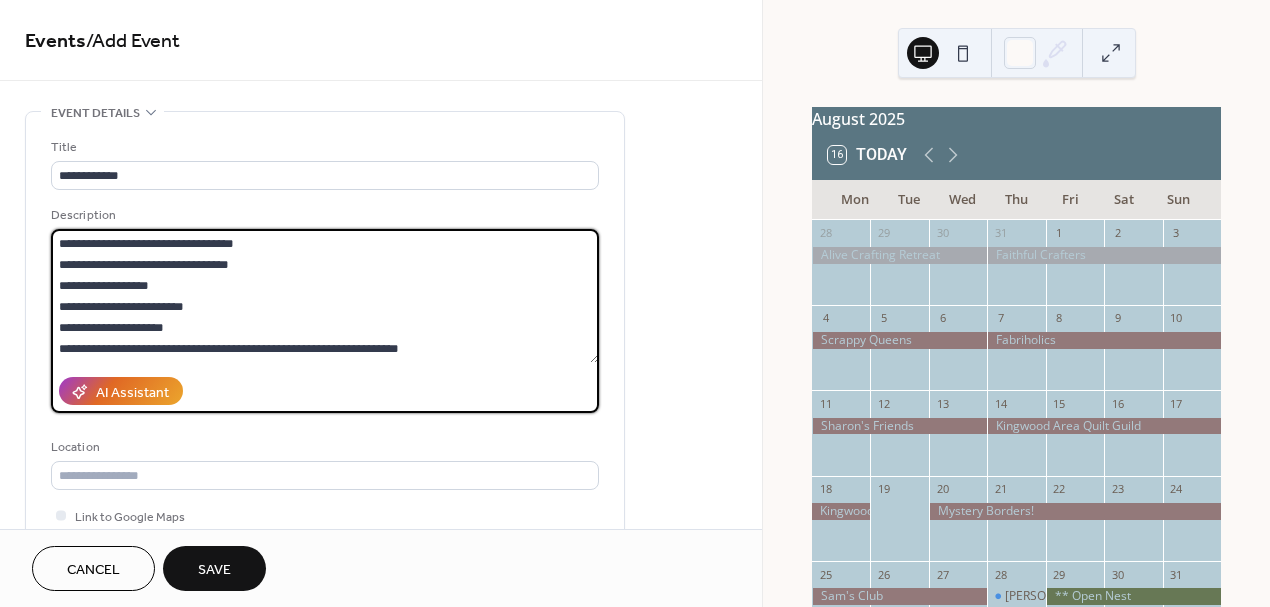 click on "**********" at bounding box center (325, 296) 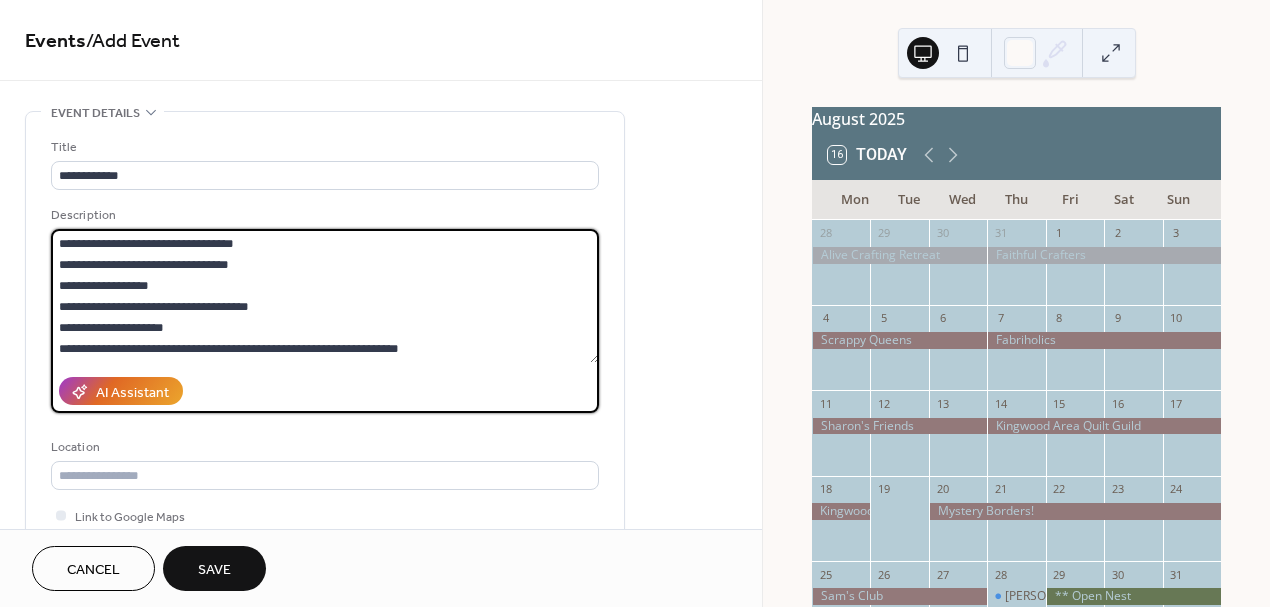 drag, startPoint x: 205, startPoint y: 281, endPoint x: 131, endPoint y: 281, distance: 74 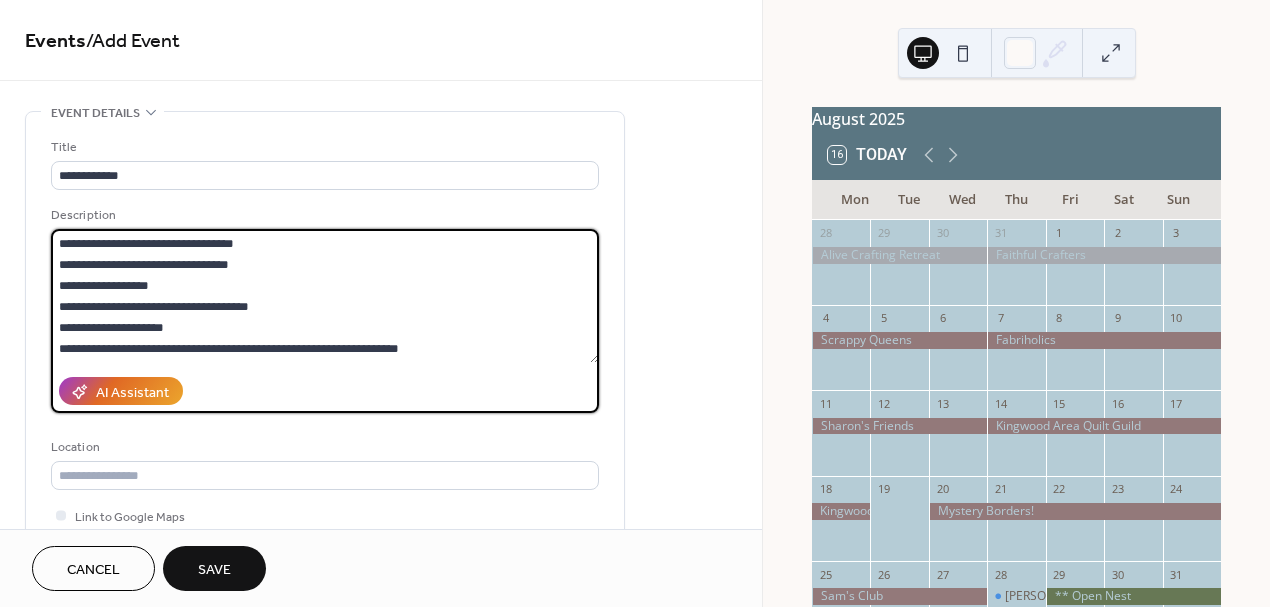 click on "**********" at bounding box center (325, 296) 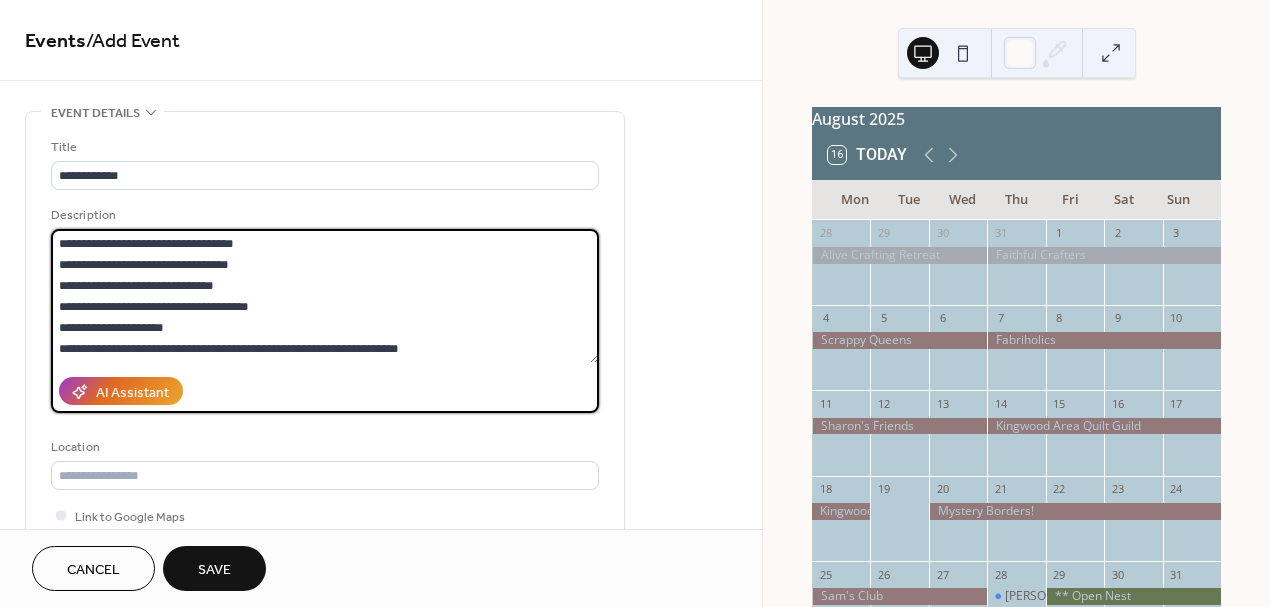 click on "**********" at bounding box center (325, 296) 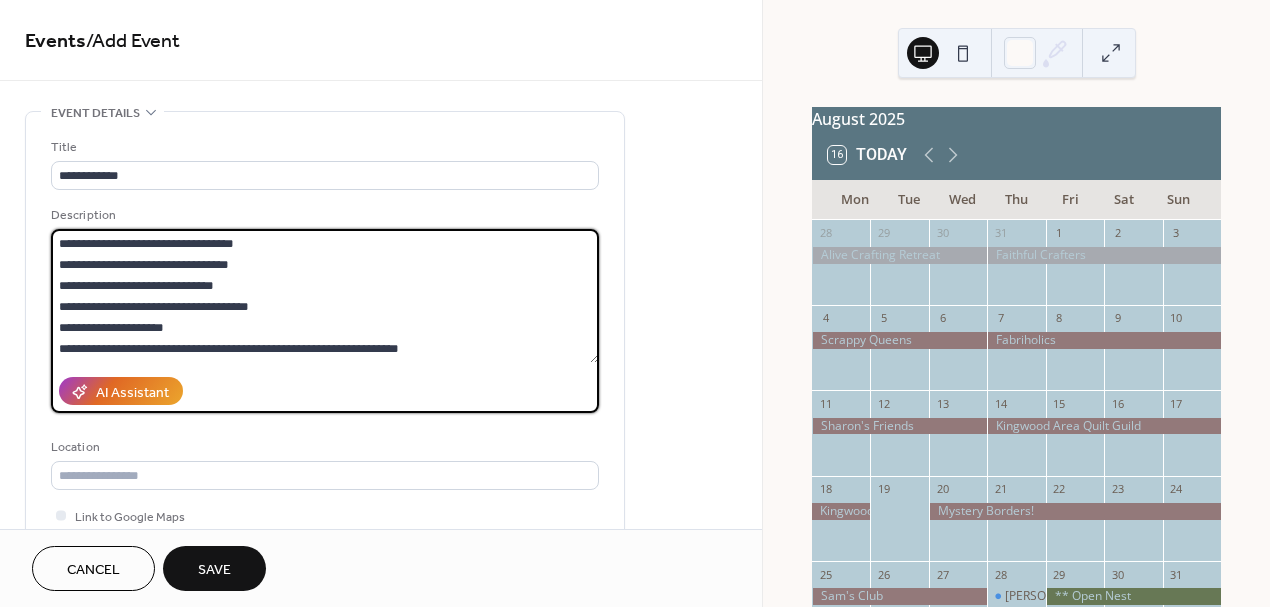 drag, startPoint x: 247, startPoint y: 261, endPoint x: 141, endPoint y: 263, distance: 106.01887 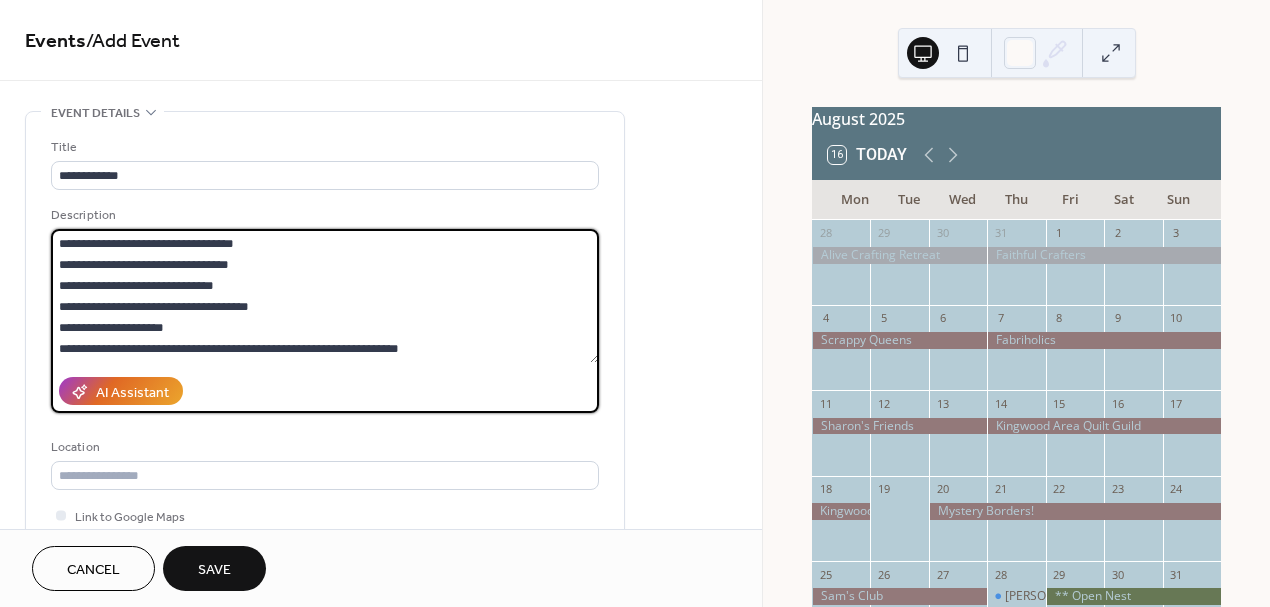 click on "**********" at bounding box center (325, 296) 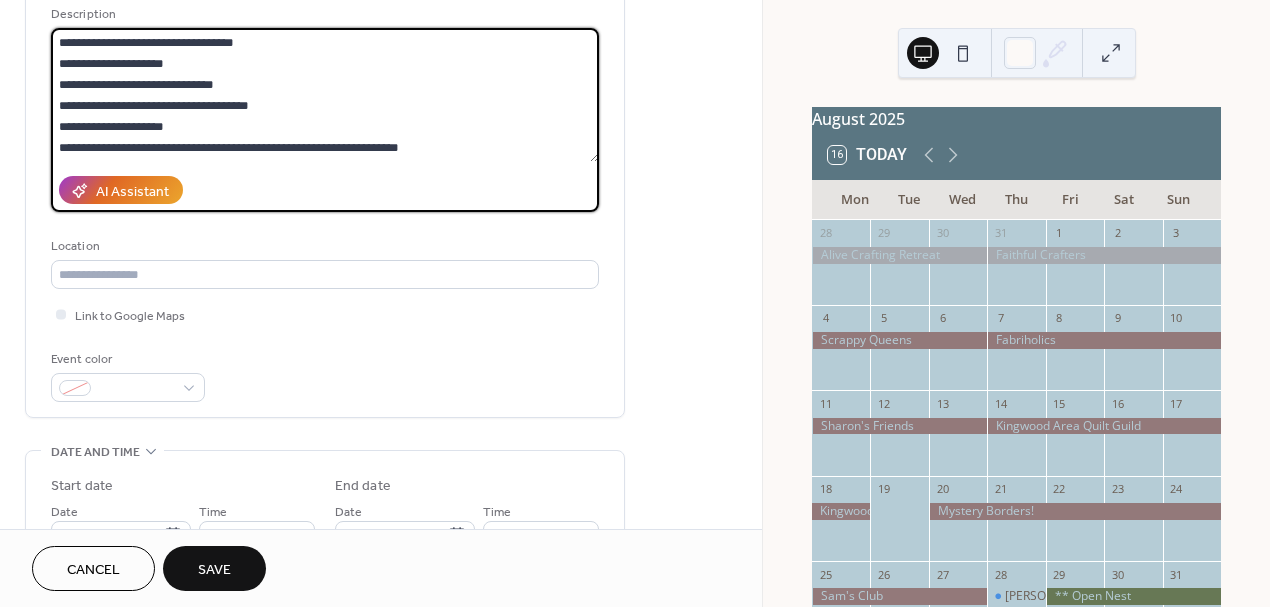 scroll, scrollTop: 206, scrollLeft: 0, axis: vertical 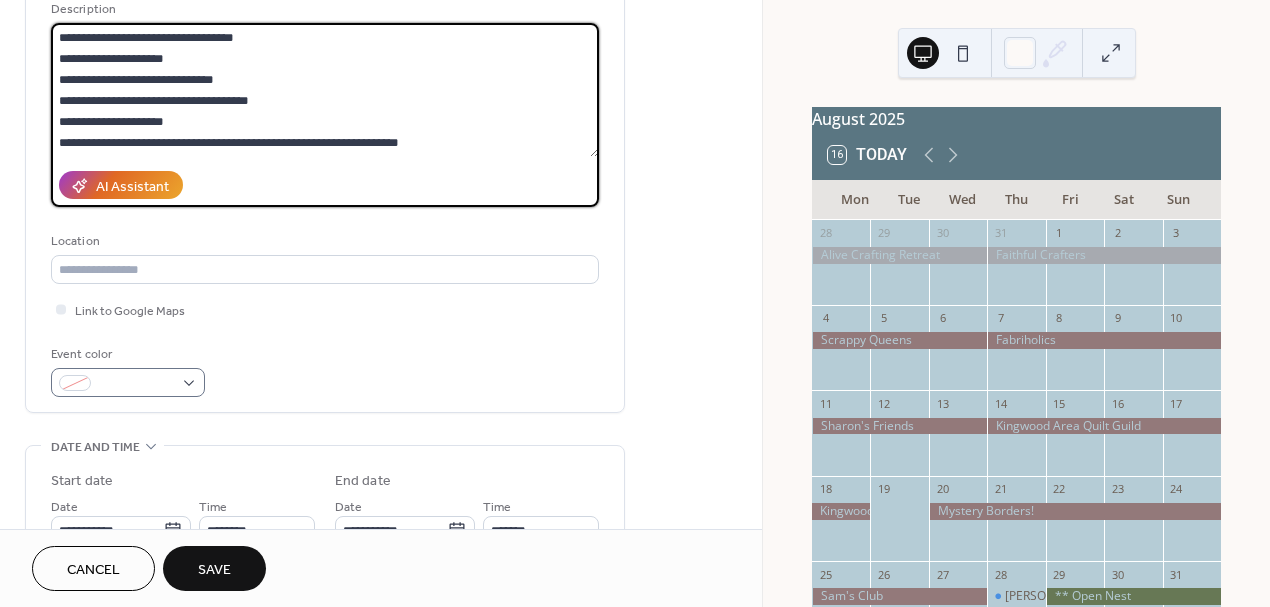 type on "**********" 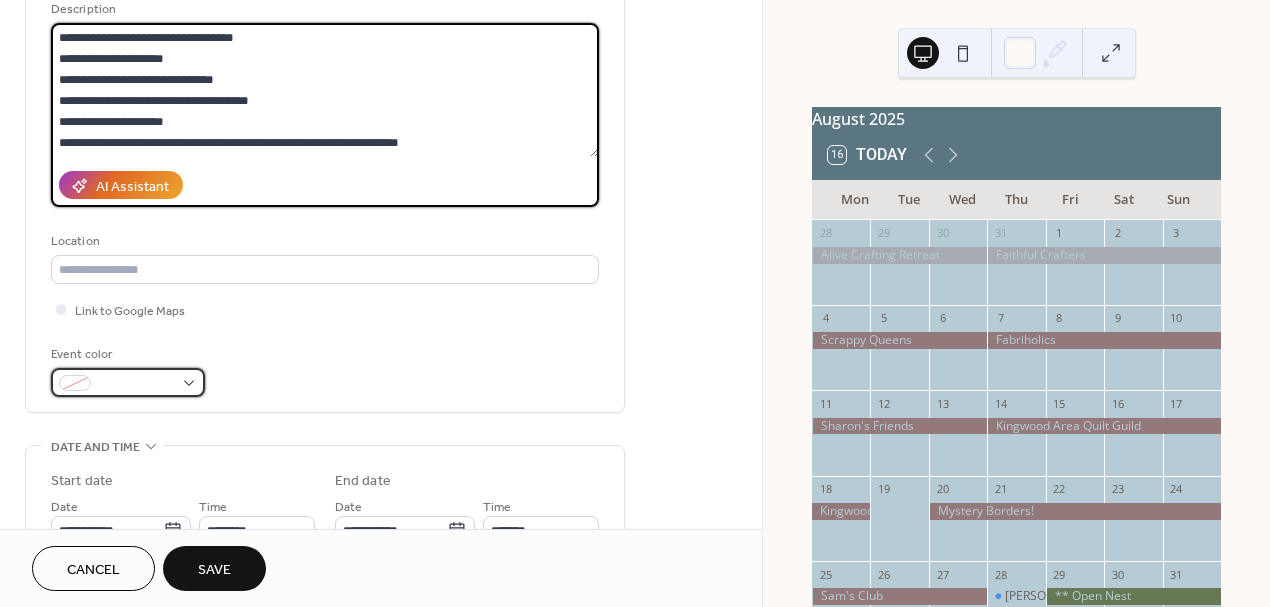 click at bounding box center (136, 384) 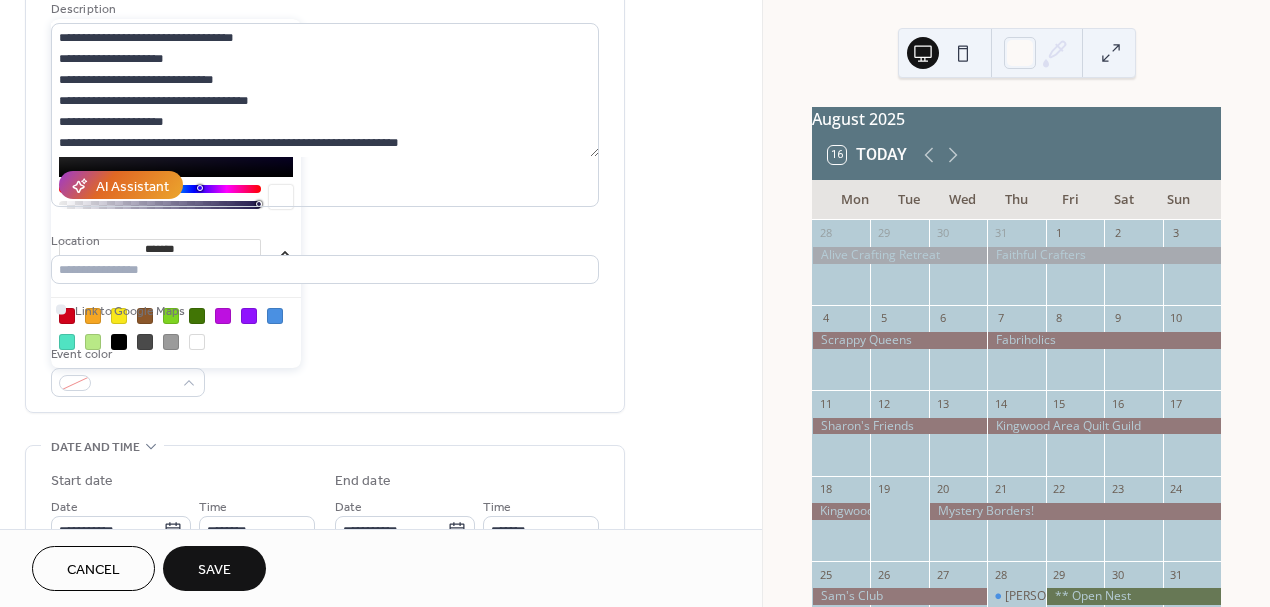 click on "*******" at bounding box center (160, 249) 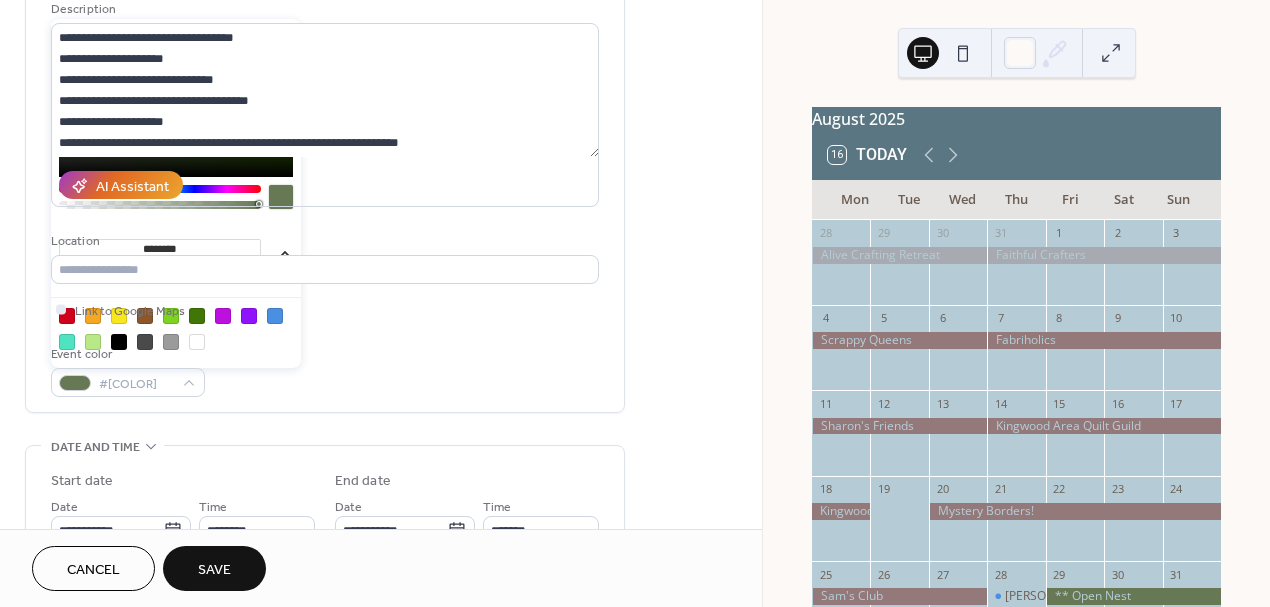 type on "*********" 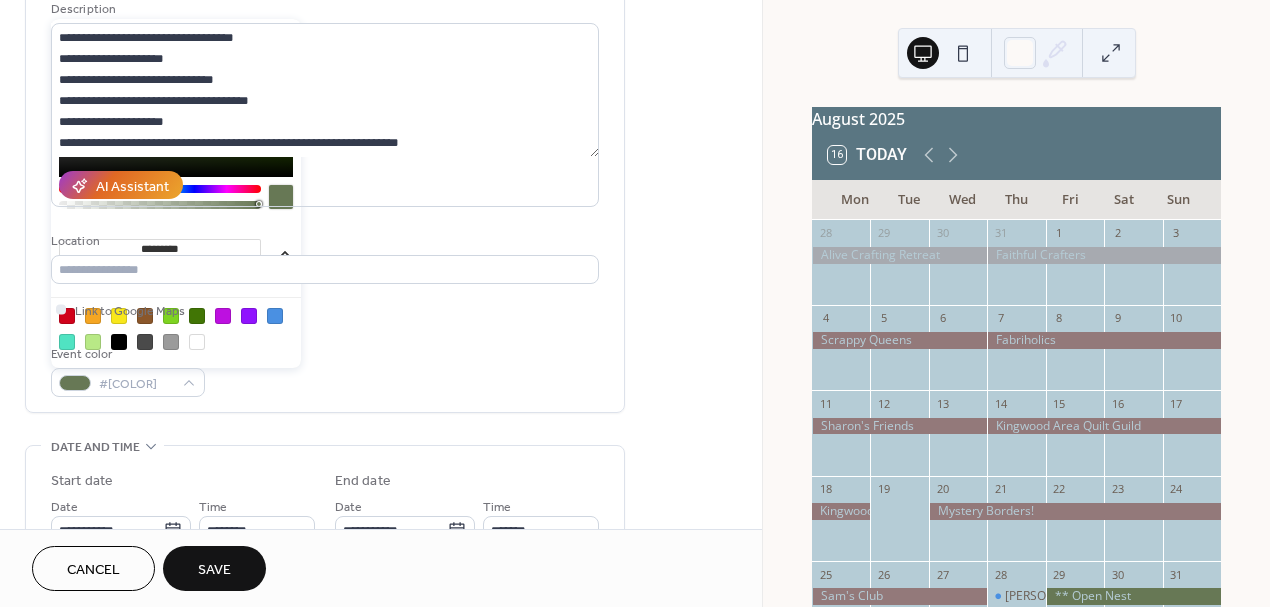 click on "**********" at bounding box center [325, 164] 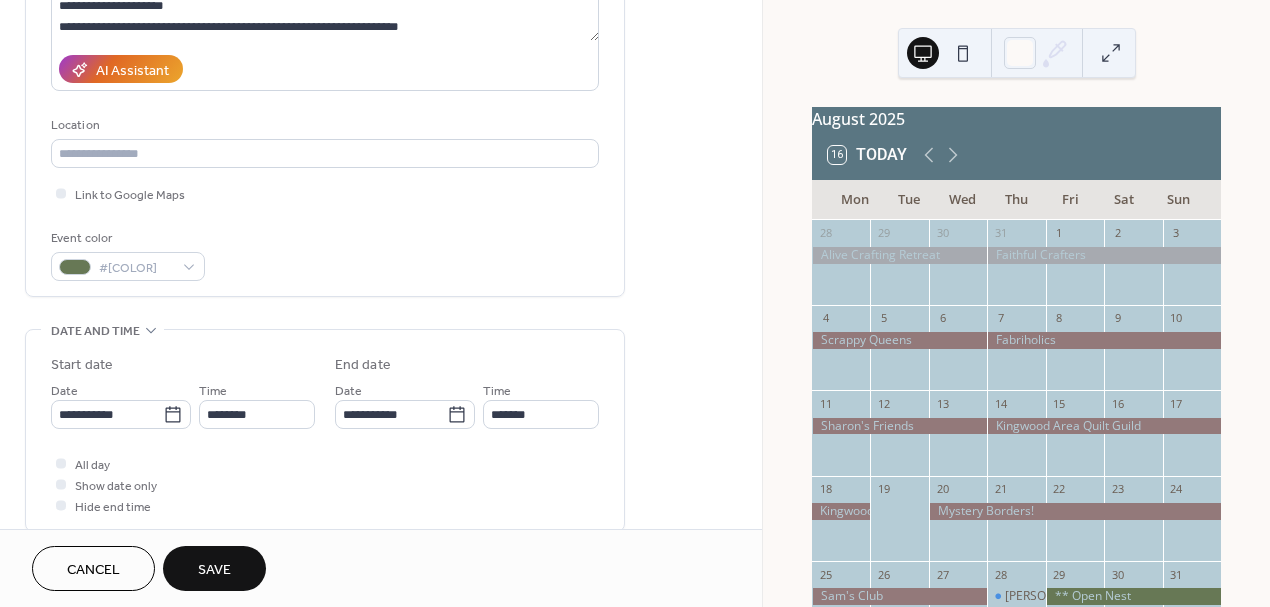 scroll, scrollTop: 335, scrollLeft: 0, axis: vertical 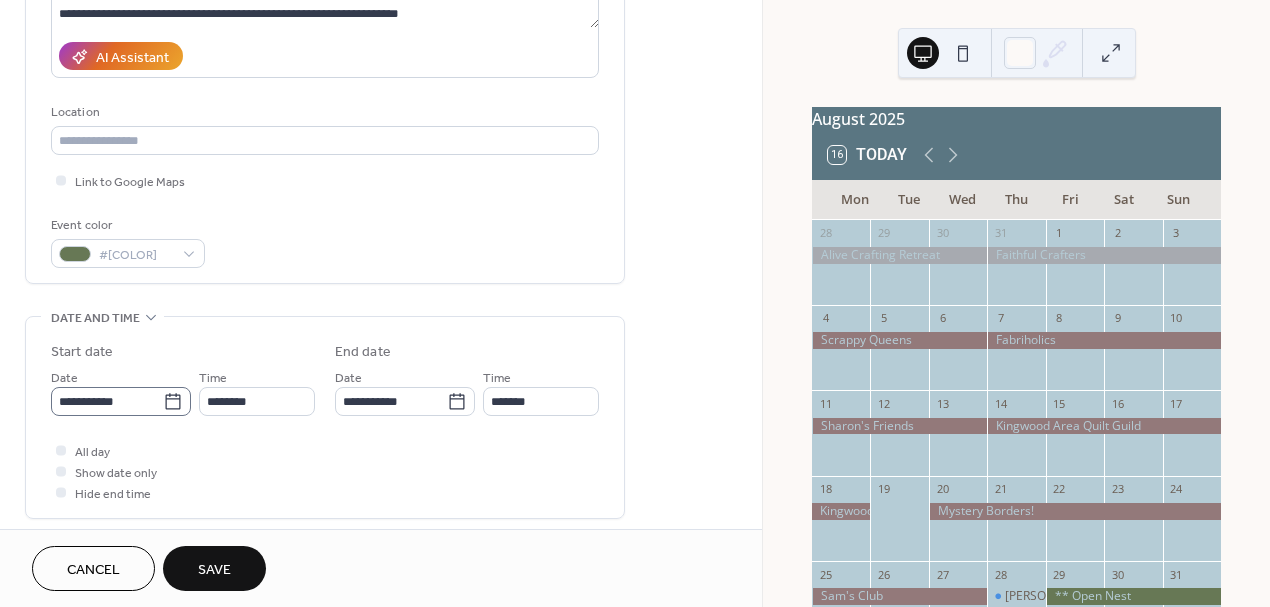 click 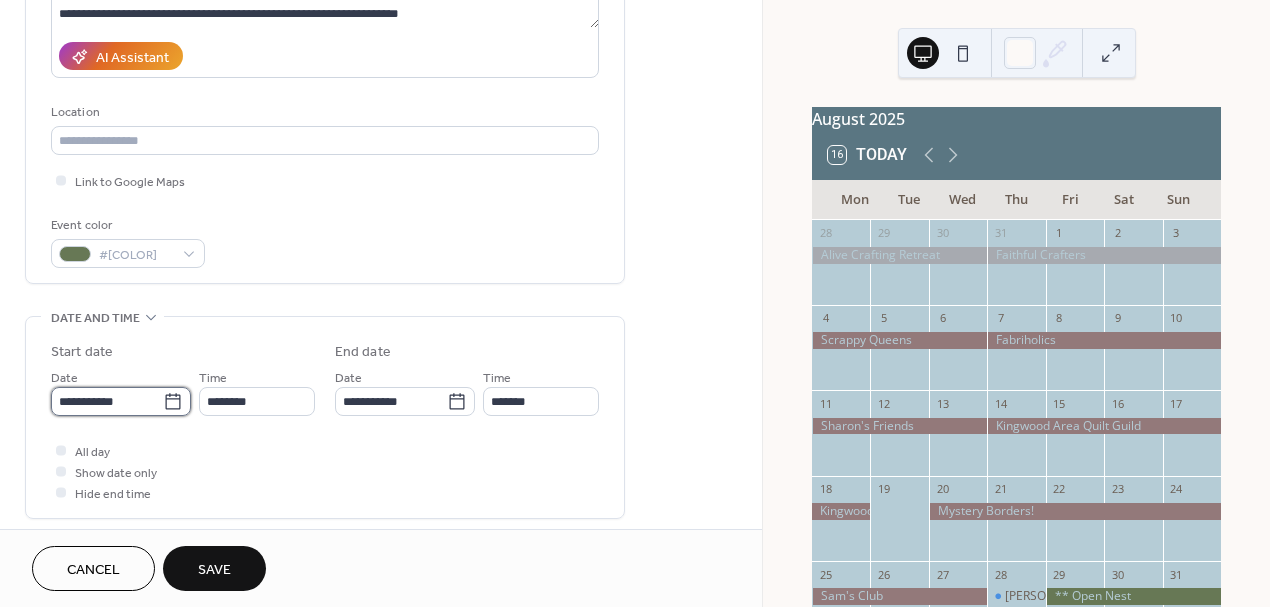 click on "**********" at bounding box center [107, 401] 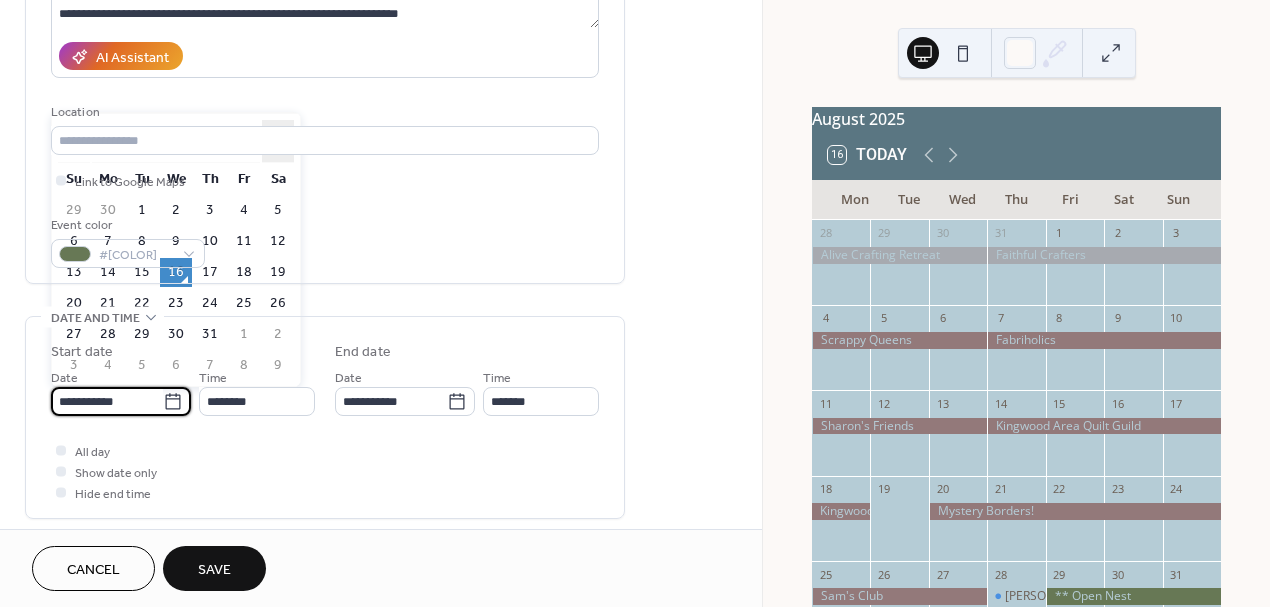 click on "›" at bounding box center [278, 141] 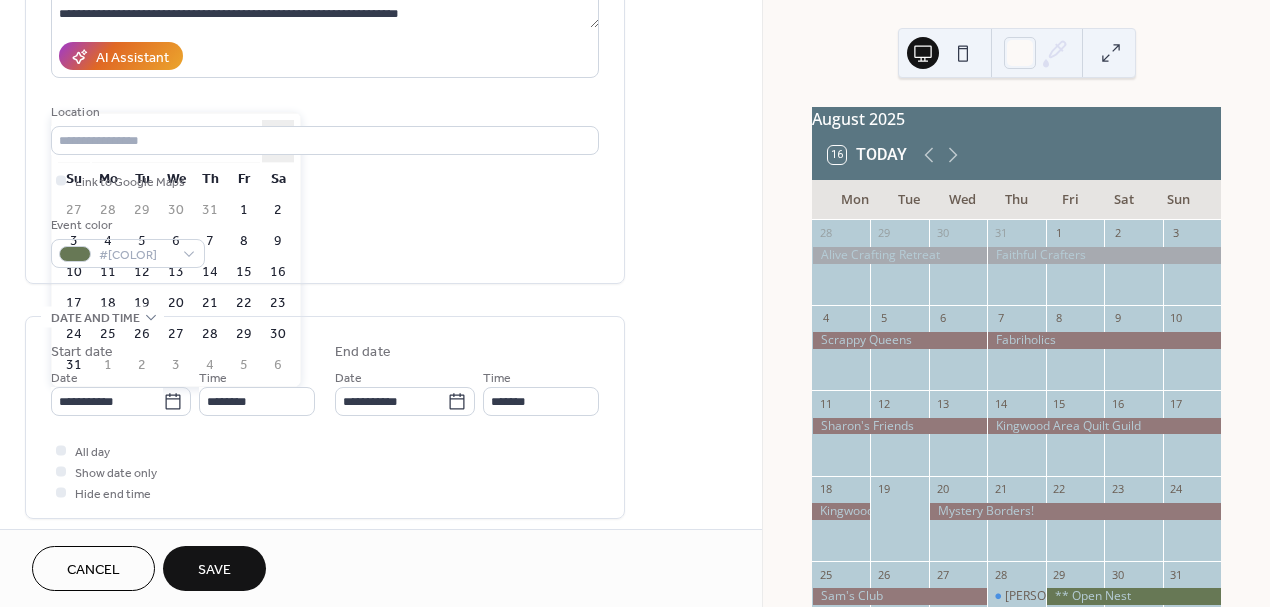 click on "›" at bounding box center [278, 141] 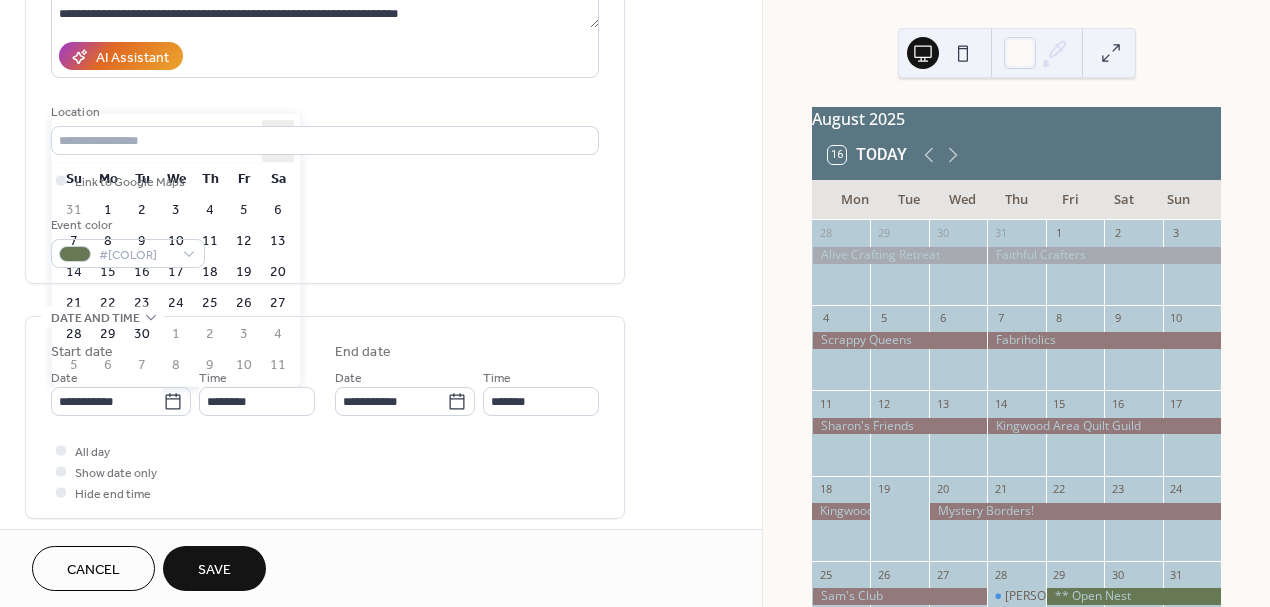 click on "›" at bounding box center [278, 141] 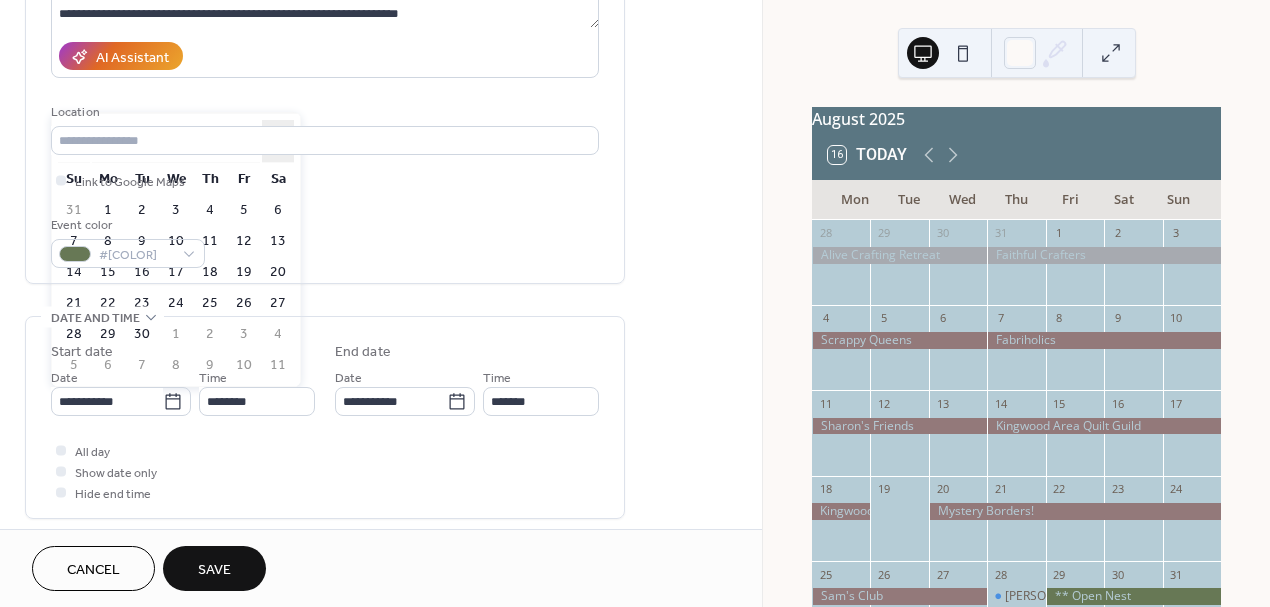 click on "›" at bounding box center [278, 141] 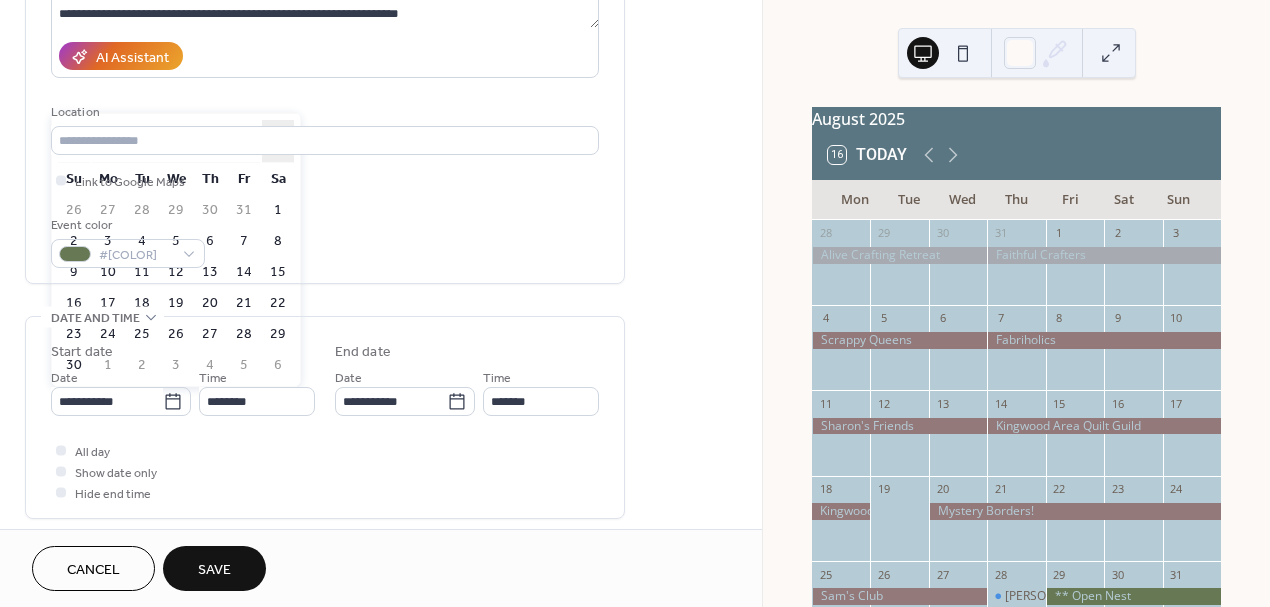 click on "›" at bounding box center (278, 141) 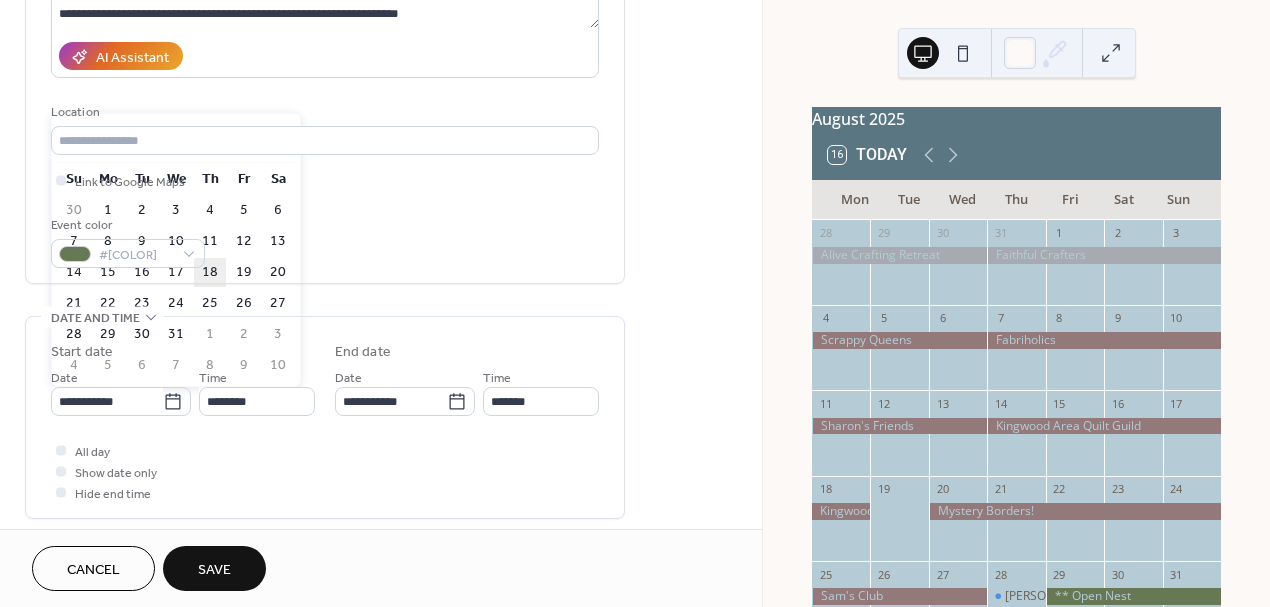 click on "18" at bounding box center (210, 272) 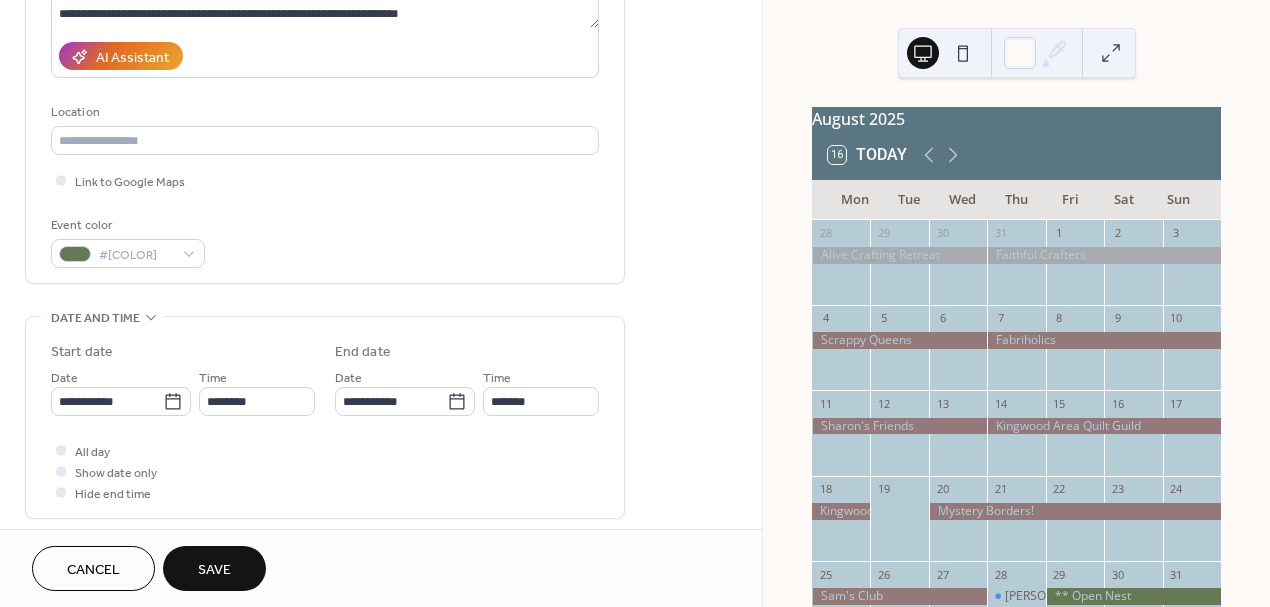 type on "**********" 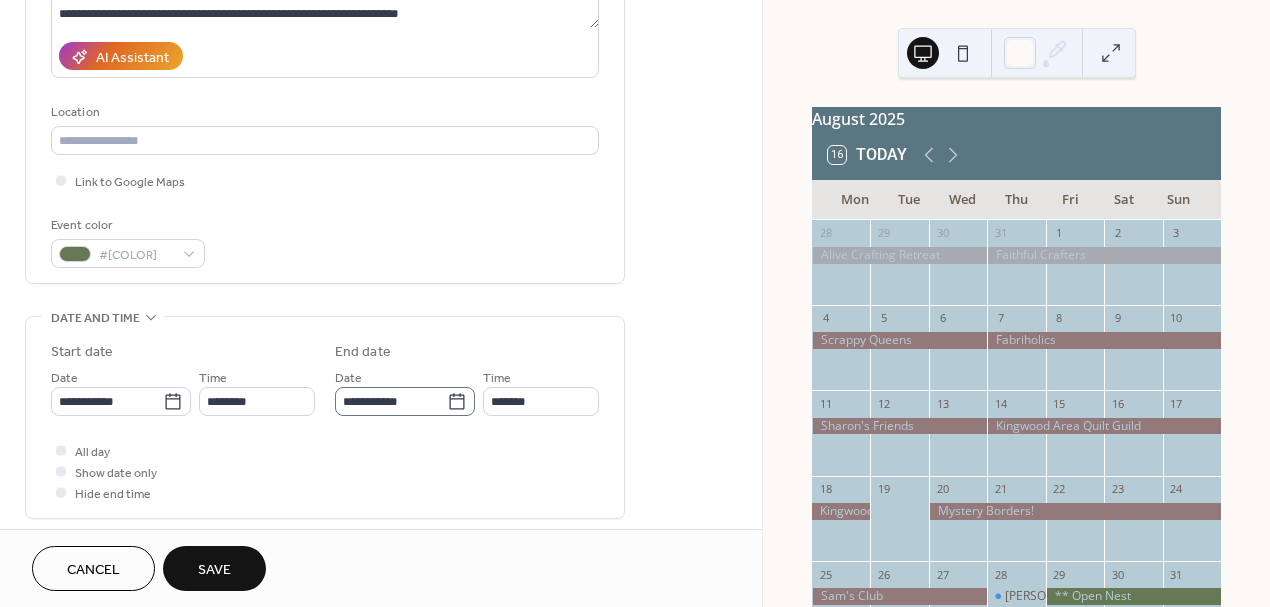 click 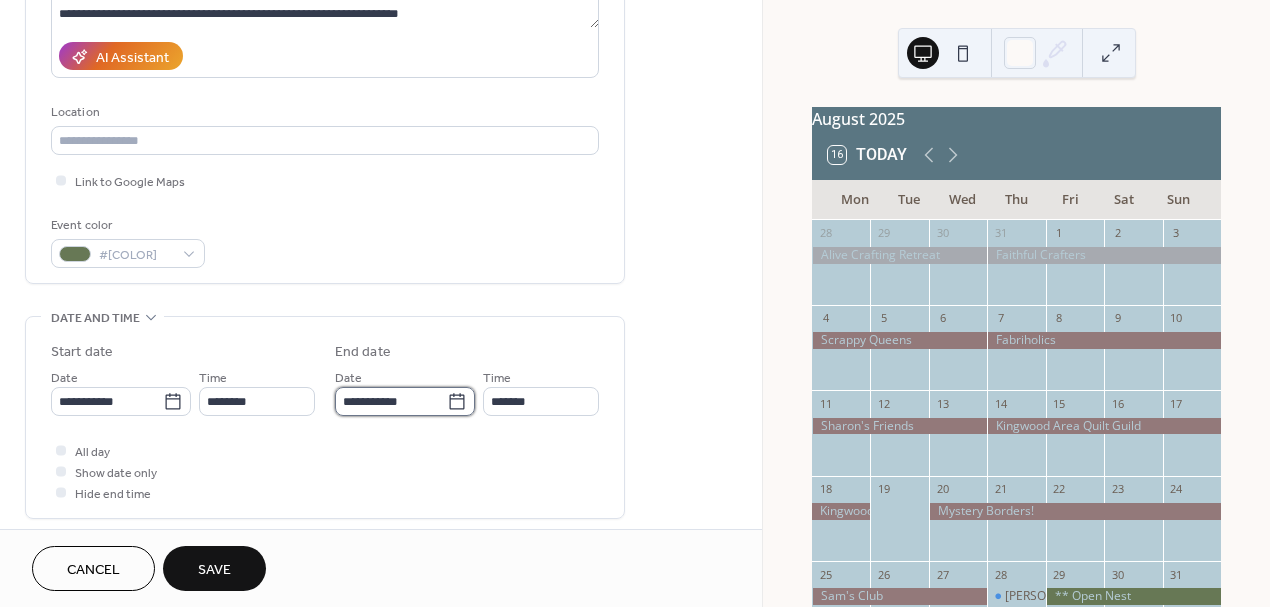 click on "**********" at bounding box center (391, 401) 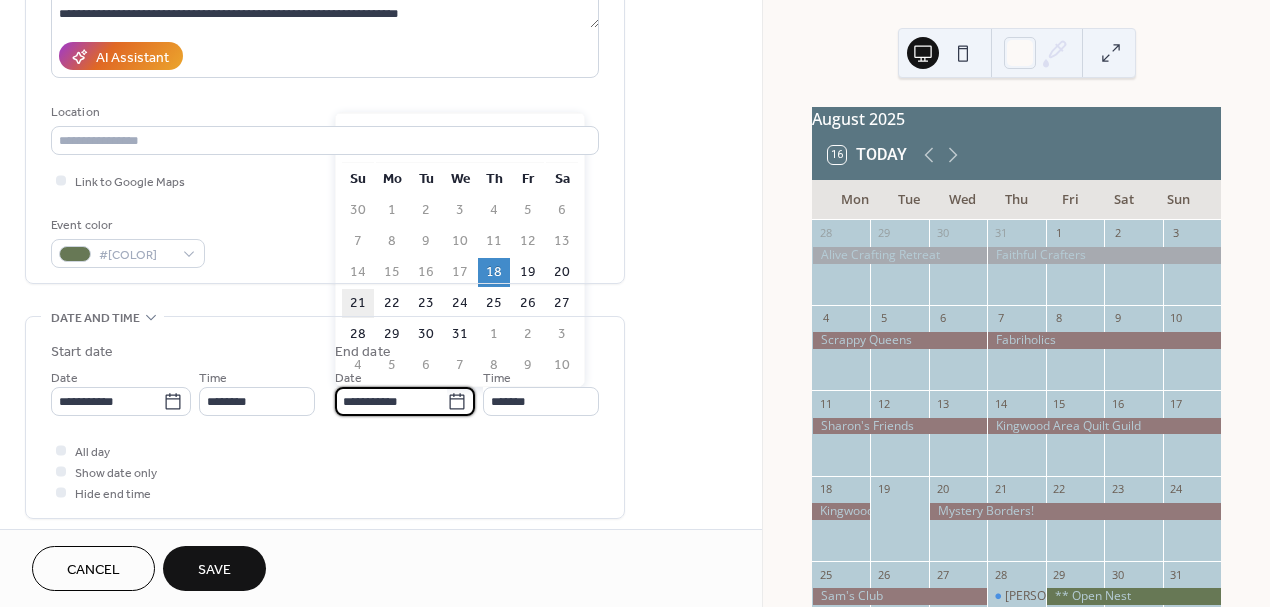 click on "21" at bounding box center [358, 303] 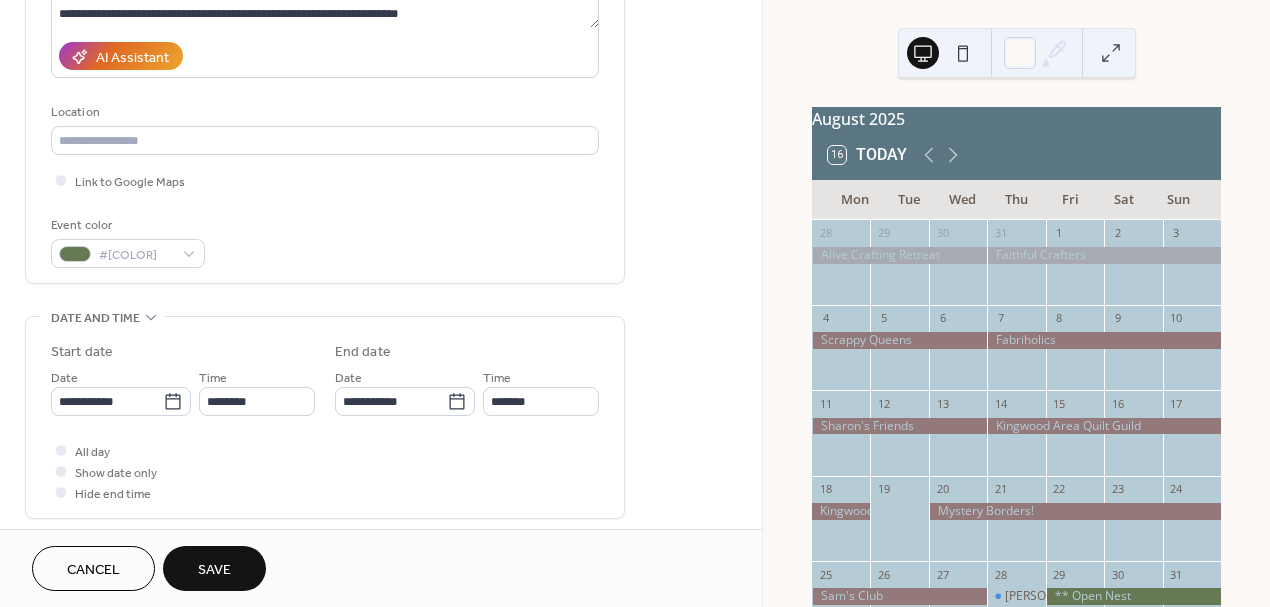 type on "**********" 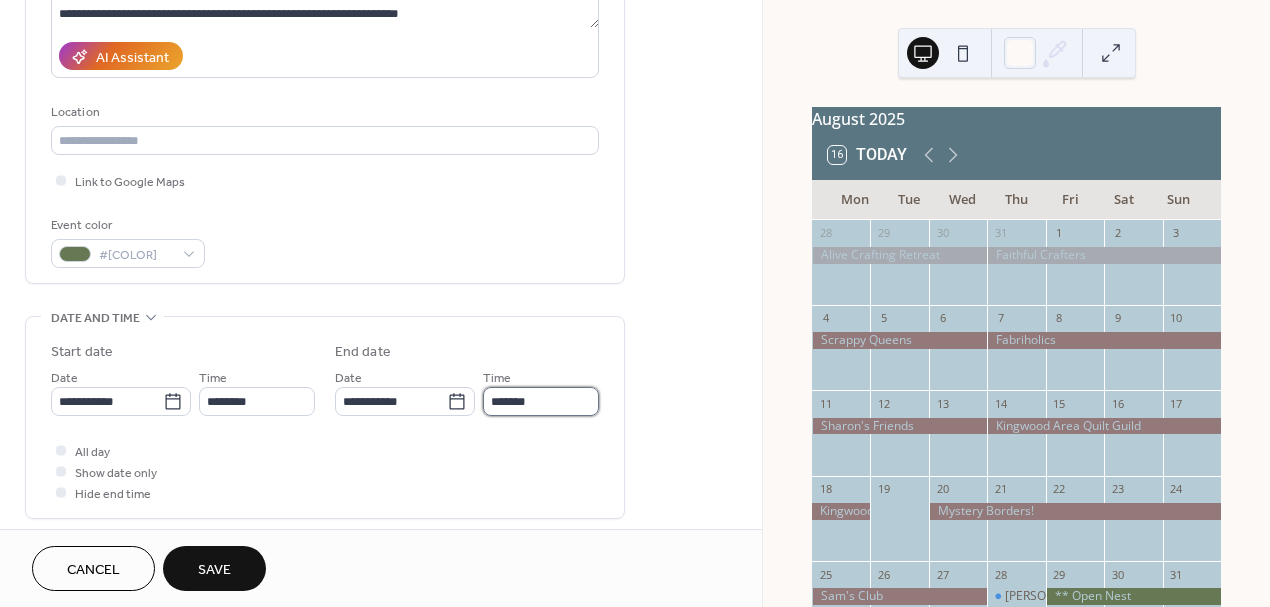 click on "*******" at bounding box center (541, 401) 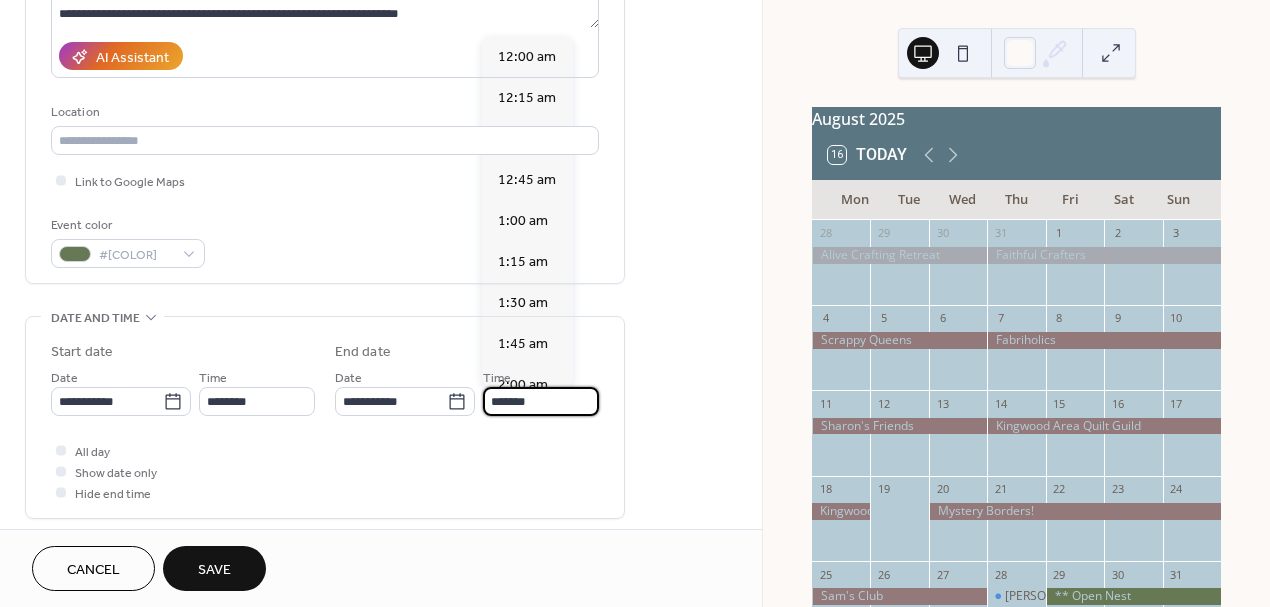 scroll, scrollTop: 2132, scrollLeft: 0, axis: vertical 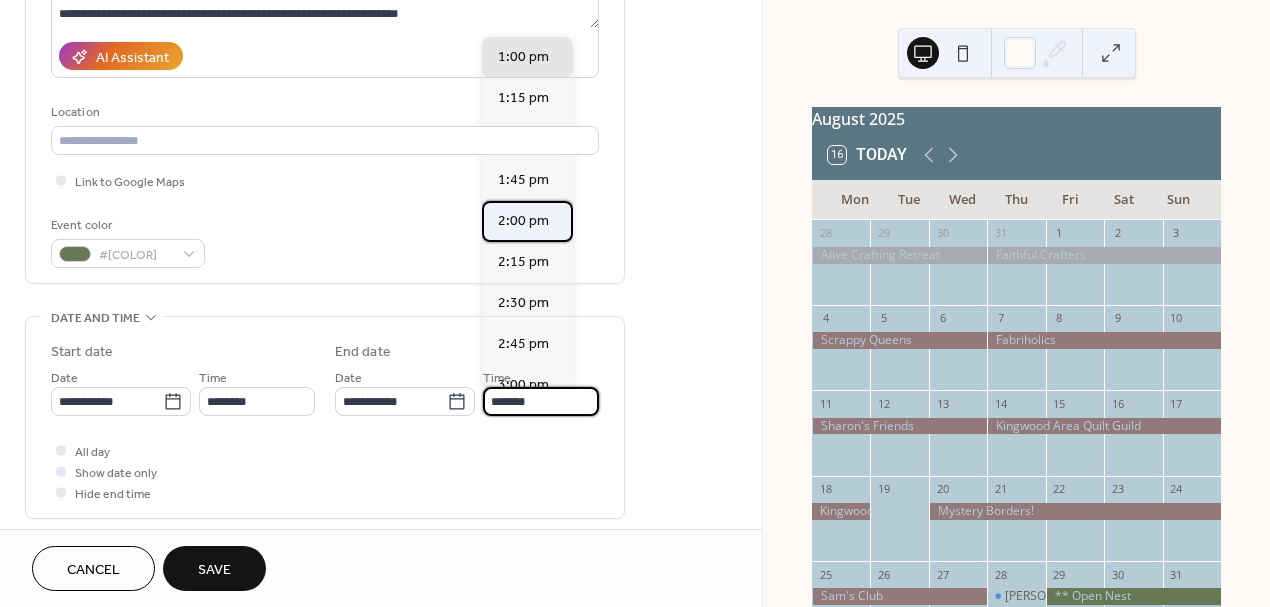 click on "2:00 pm" at bounding box center [523, 221] 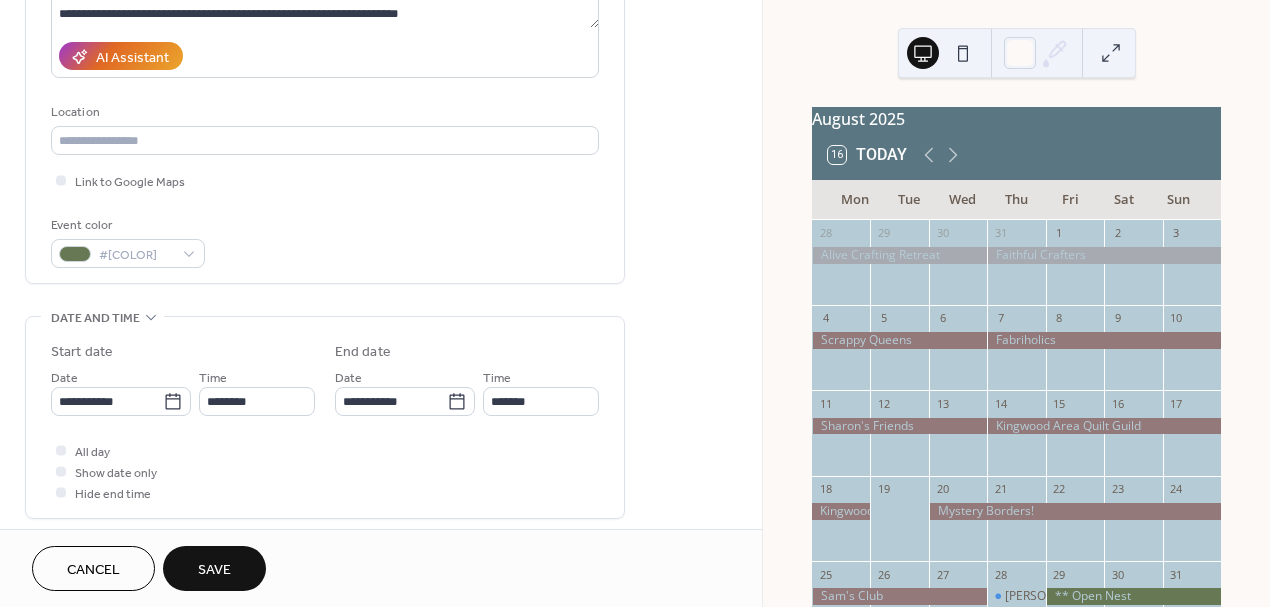type on "*******" 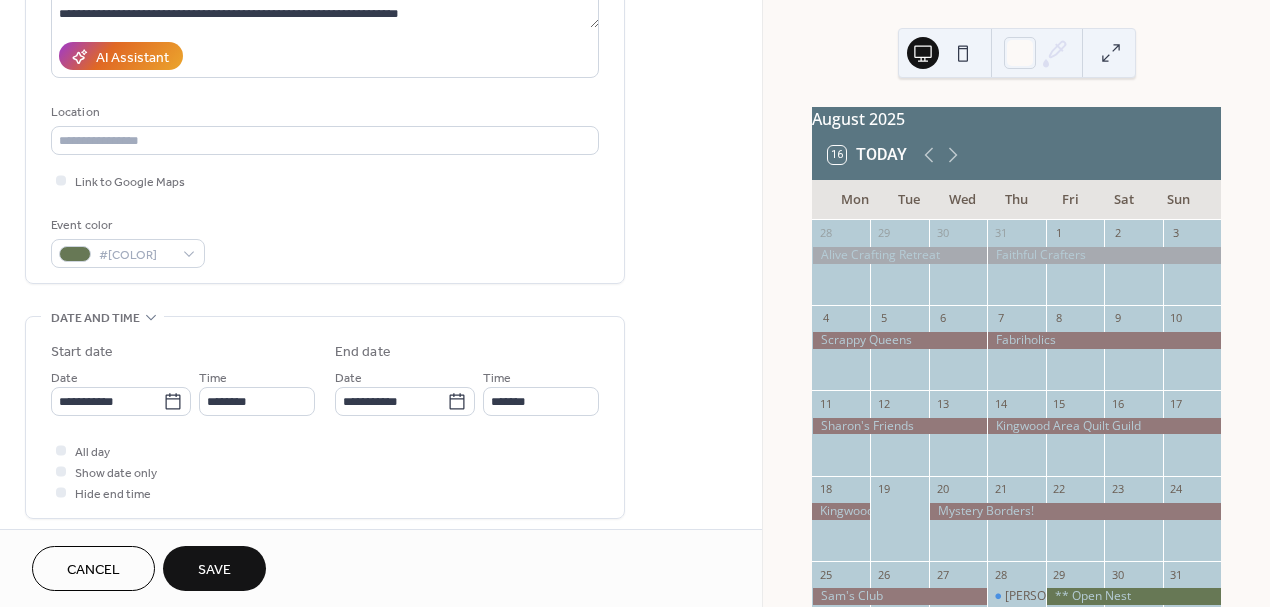 click on "Save" at bounding box center (214, 570) 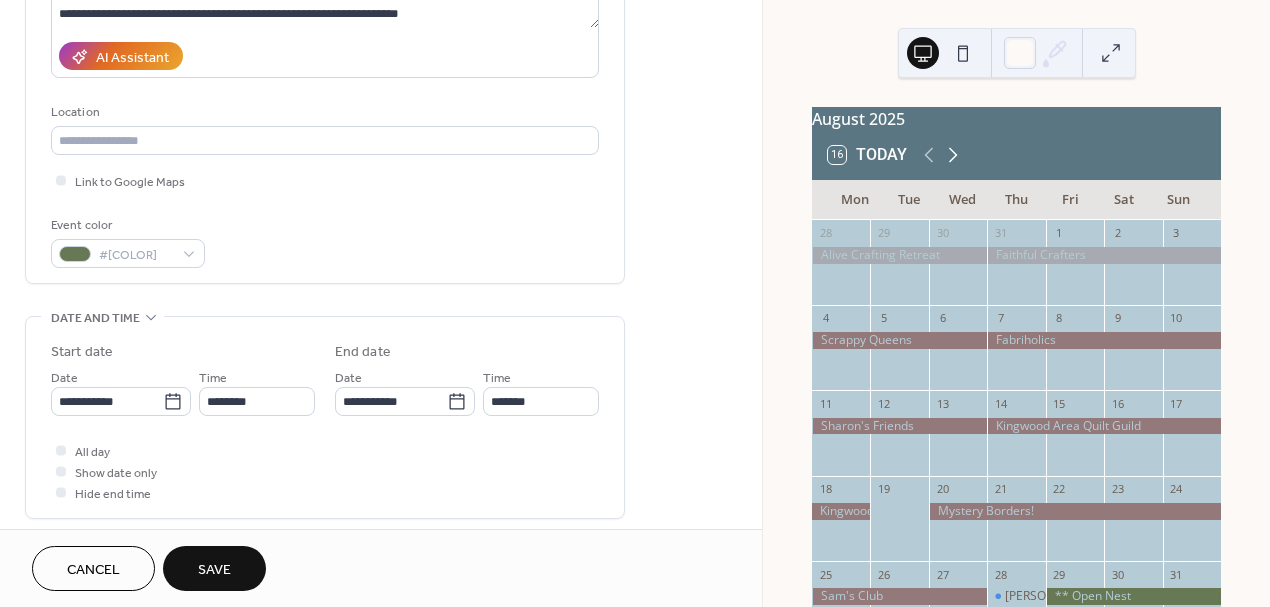 click 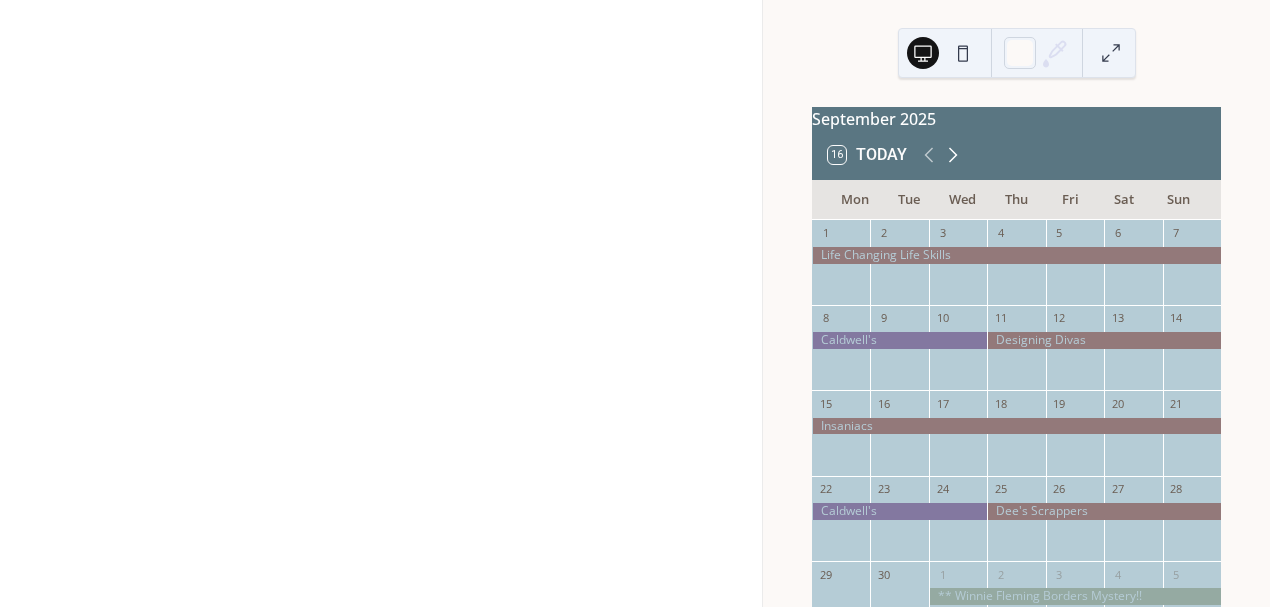 click 